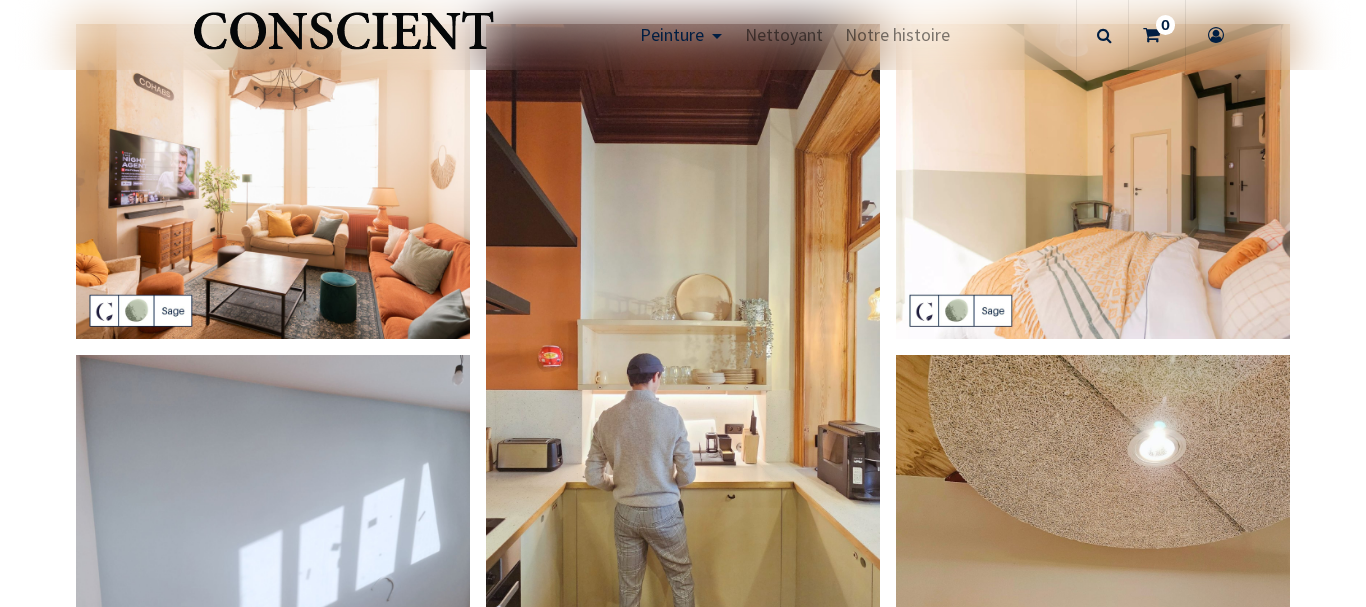 scroll, scrollTop: 0, scrollLeft: 0, axis: both 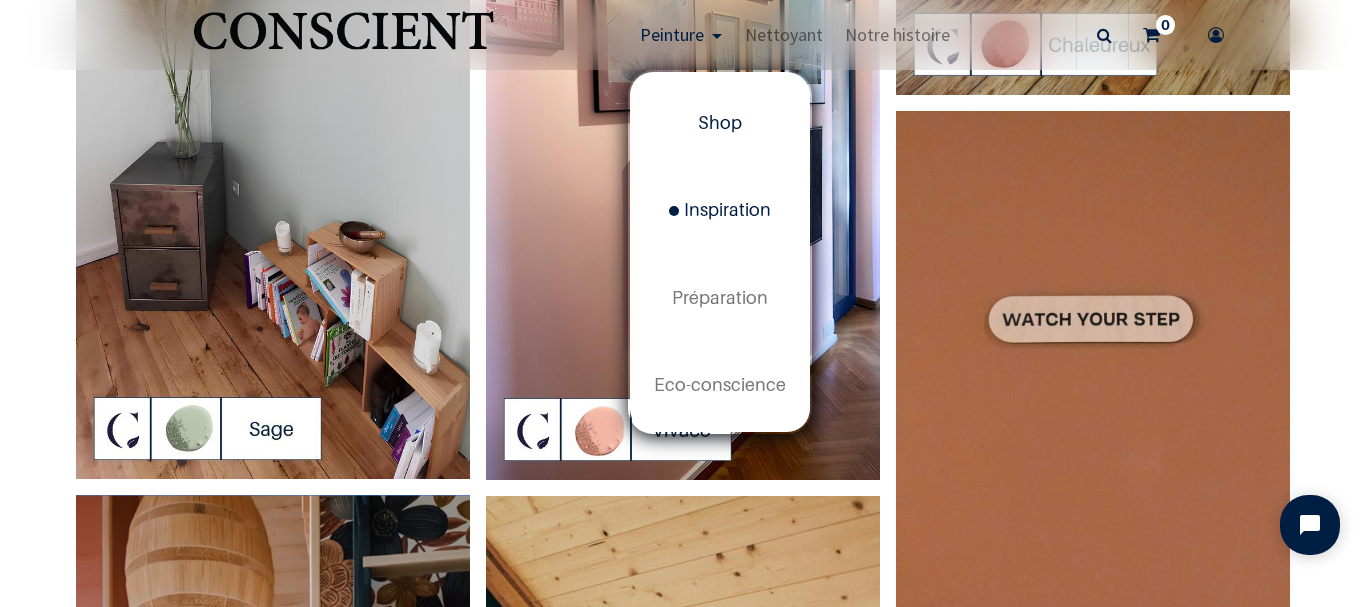 click on "Shop" at bounding box center (720, 122) 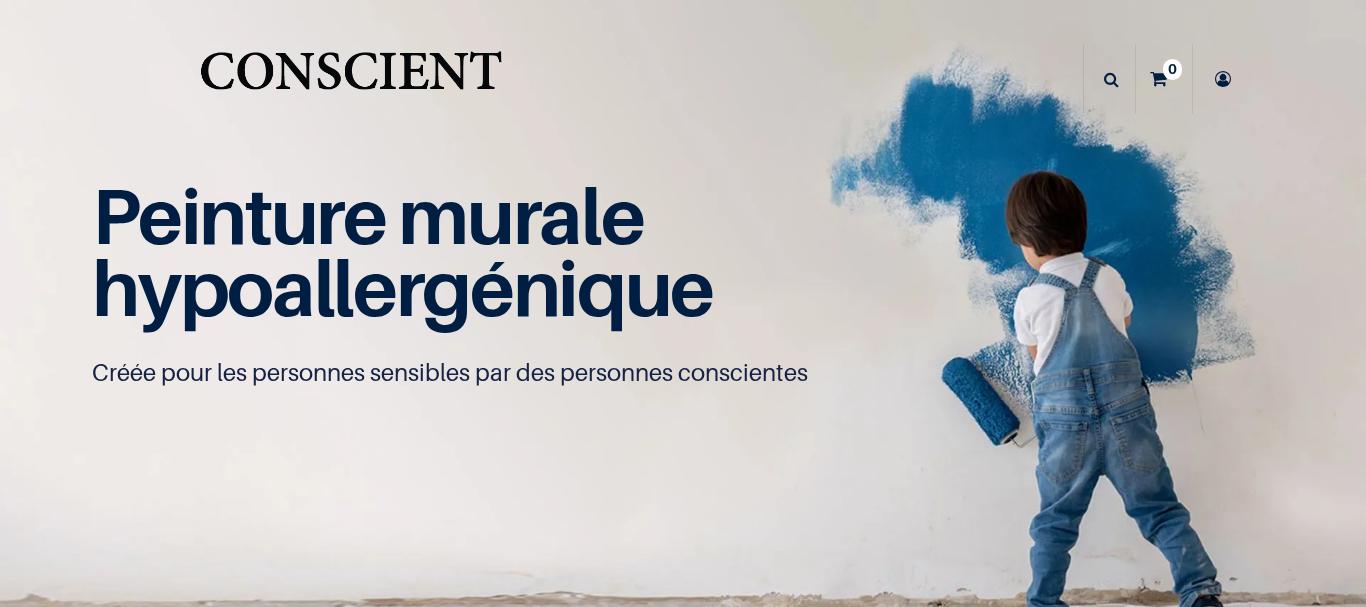 scroll, scrollTop: 0, scrollLeft: 0, axis: both 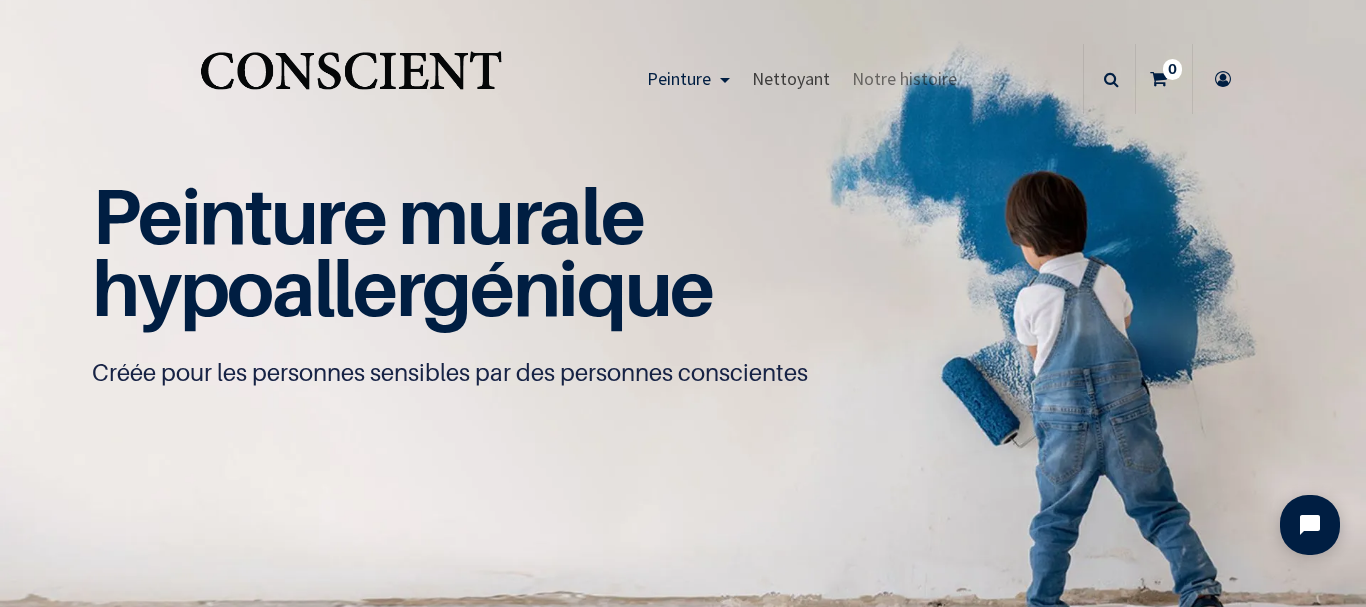 click on "Nettoyant" at bounding box center (791, 78) 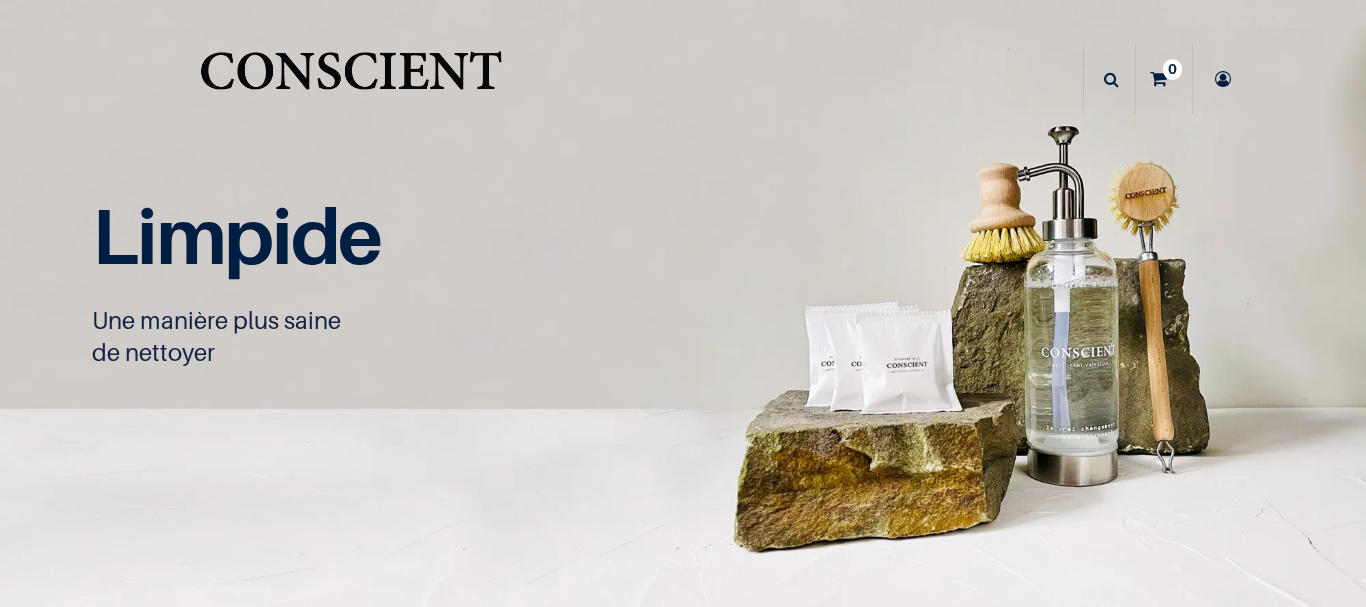 scroll, scrollTop: 0, scrollLeft: 0, axis: both 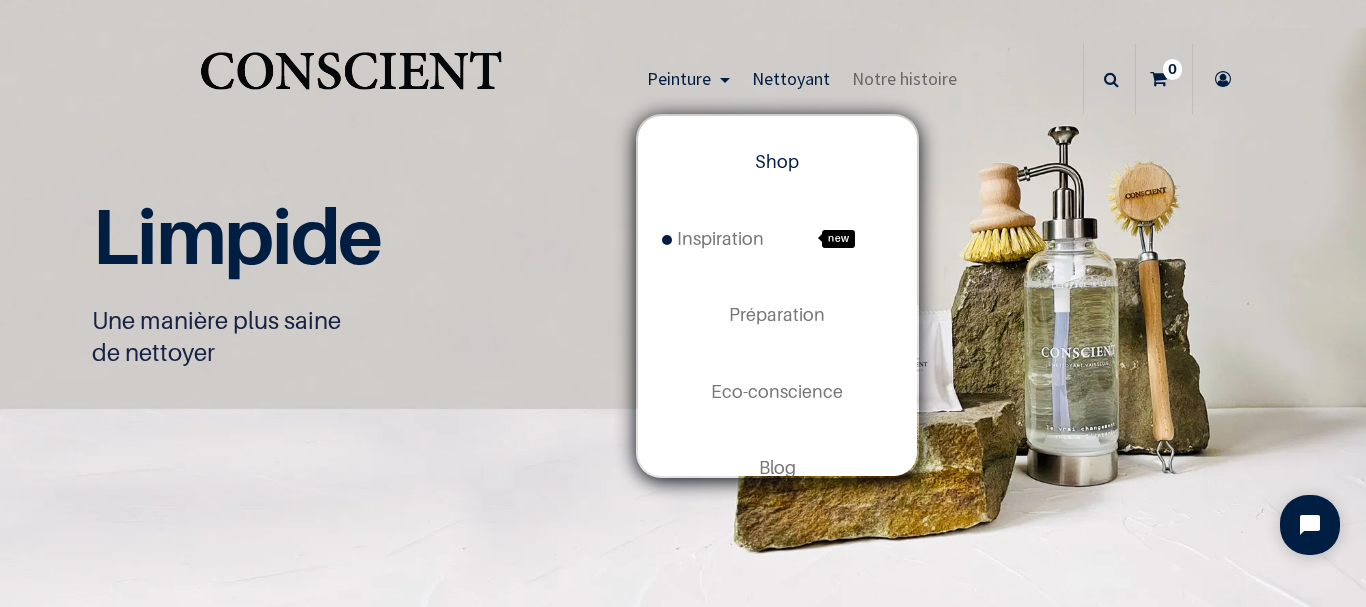 click on "Shop" at bounding box center (777, 161) 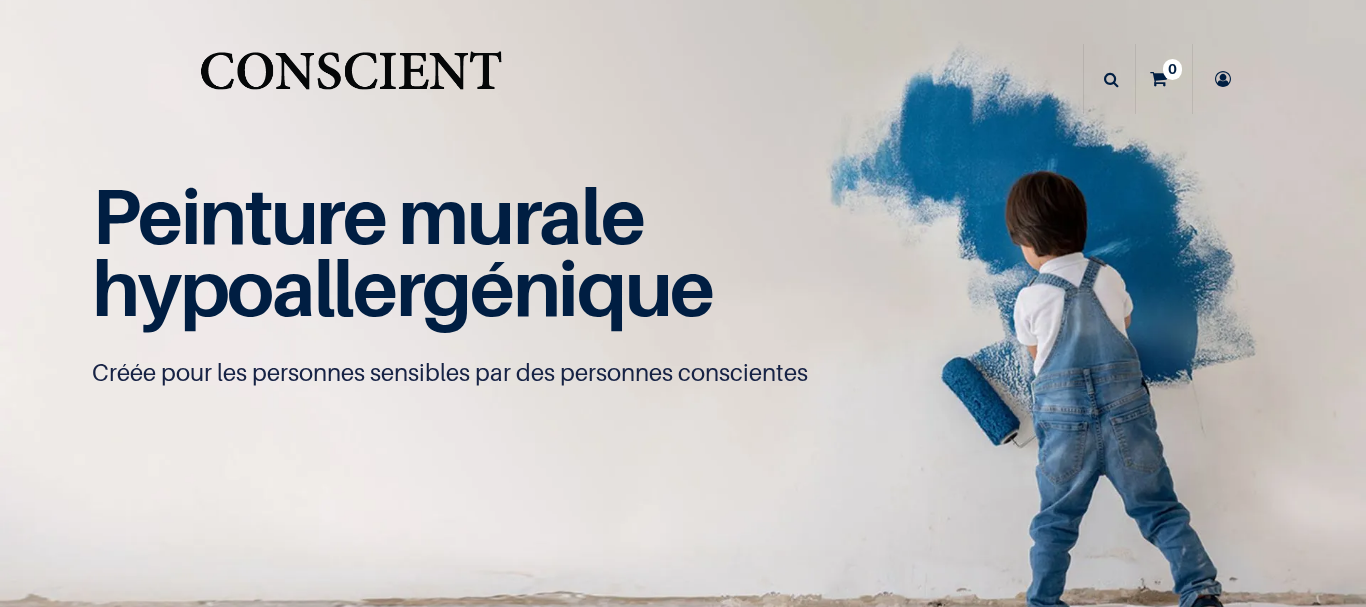 scroll, scrollTop: 0, scrollLeft: 0, axis: both 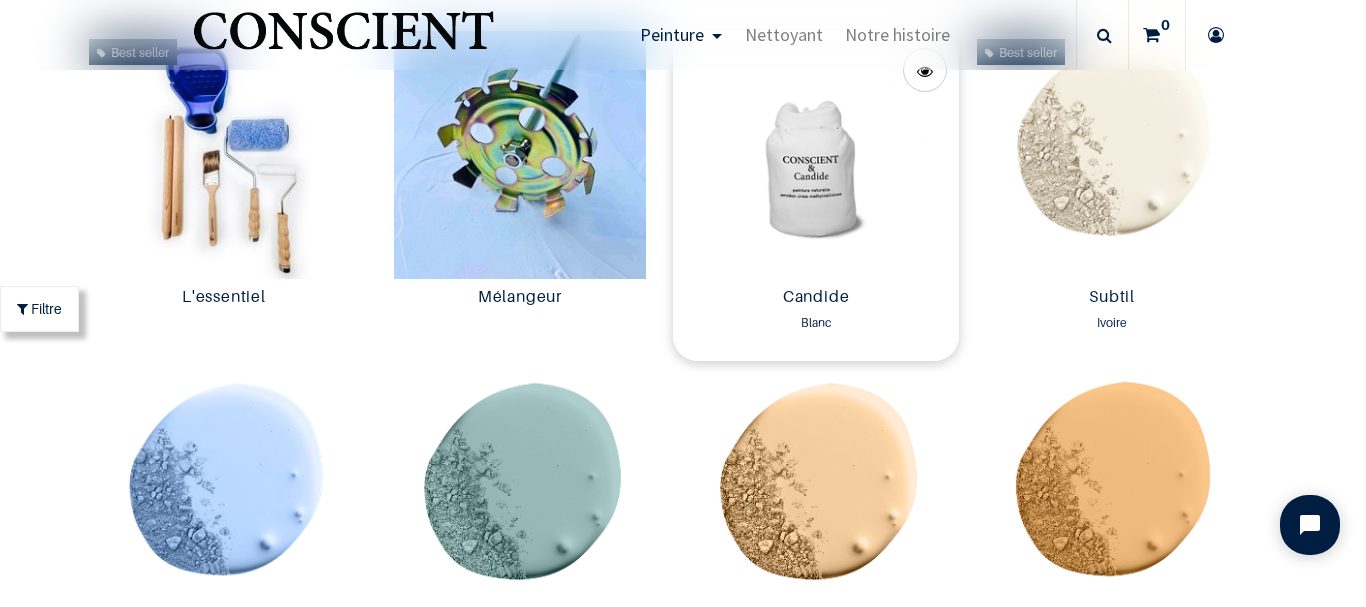 click at bounding box center (816, 155) 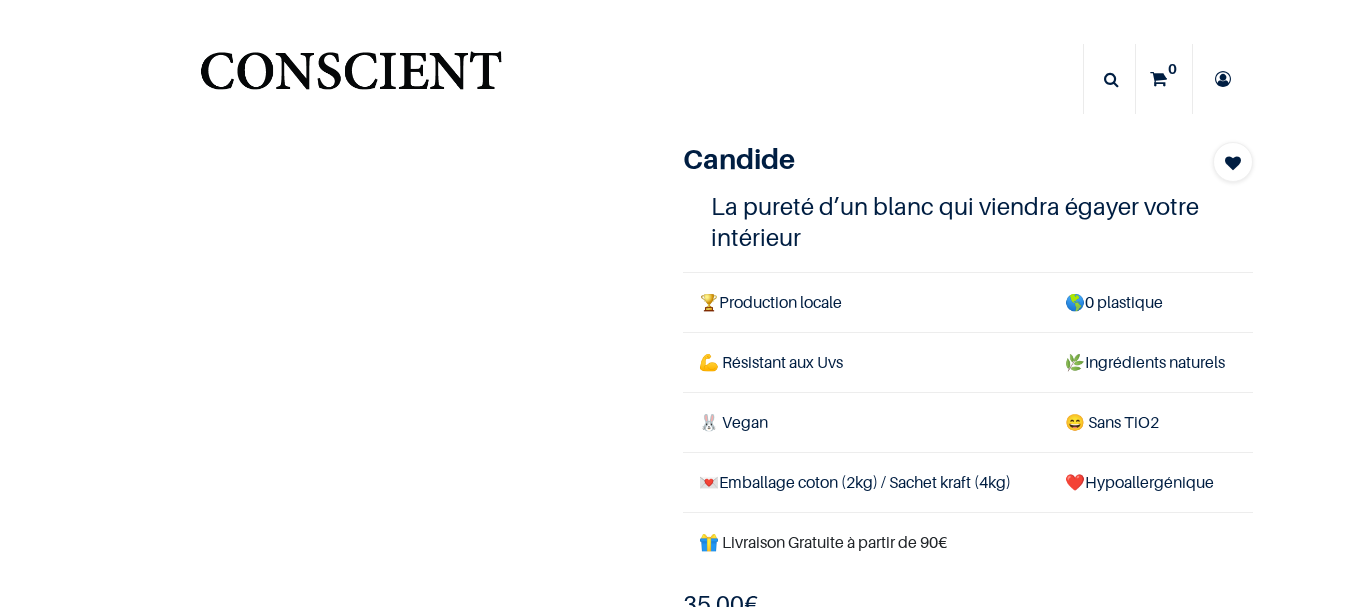 scroll, scrollTop: 0, scrollLeft: 0, axis: both 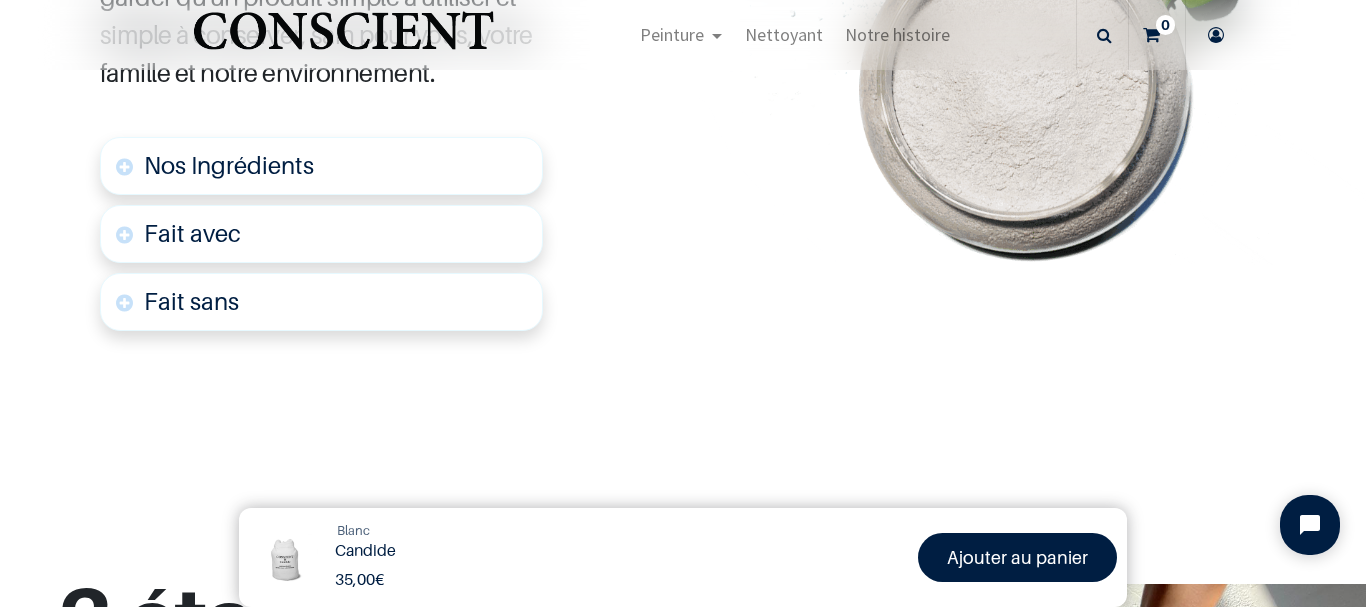 click on "Nos Ingrédients" at bounding box center [321, 166] 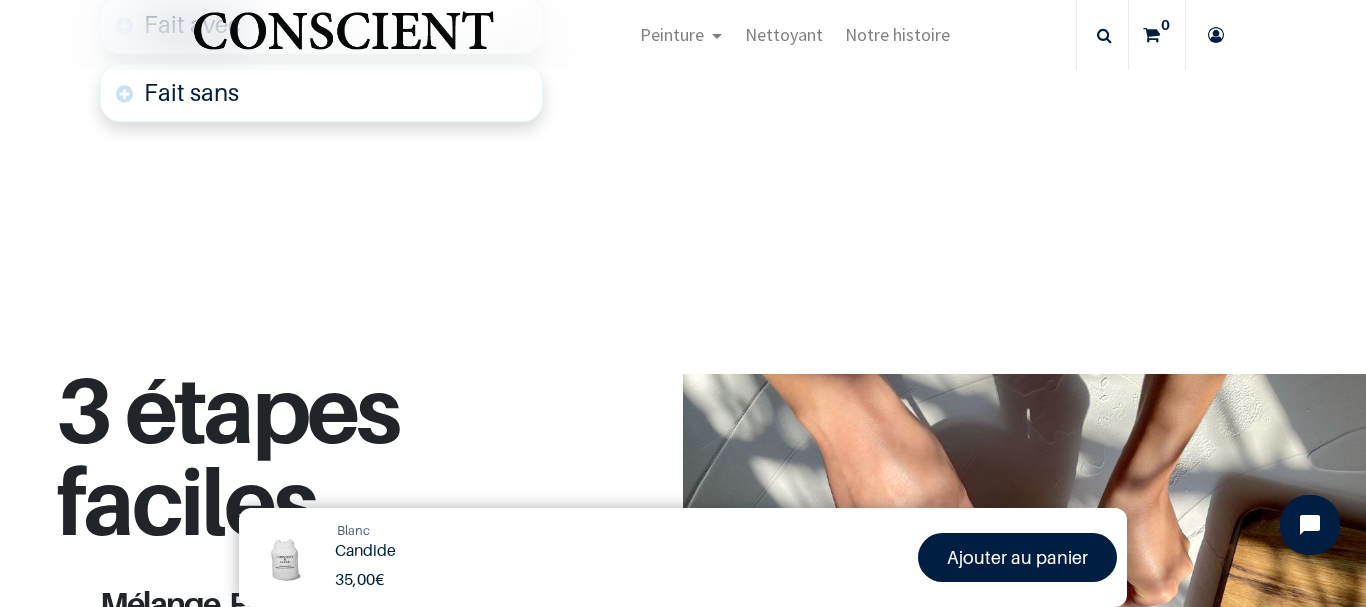 scroll, scrollTop: 1962, scrollLeft: 0, axis: vertical 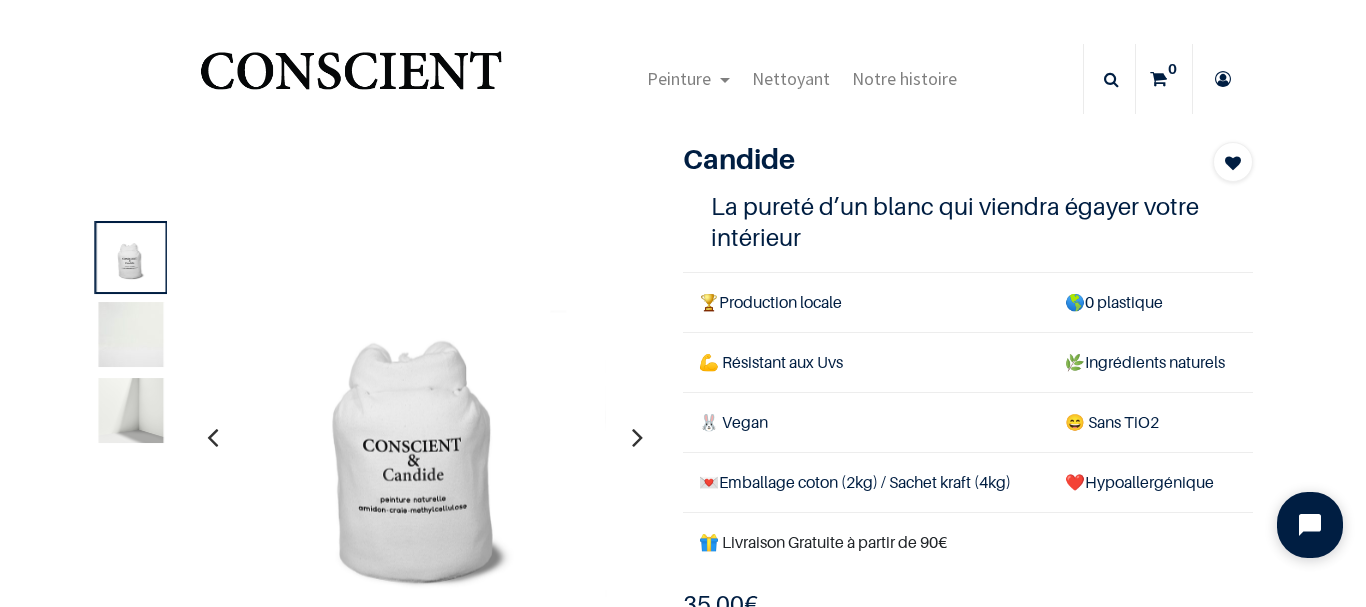 click 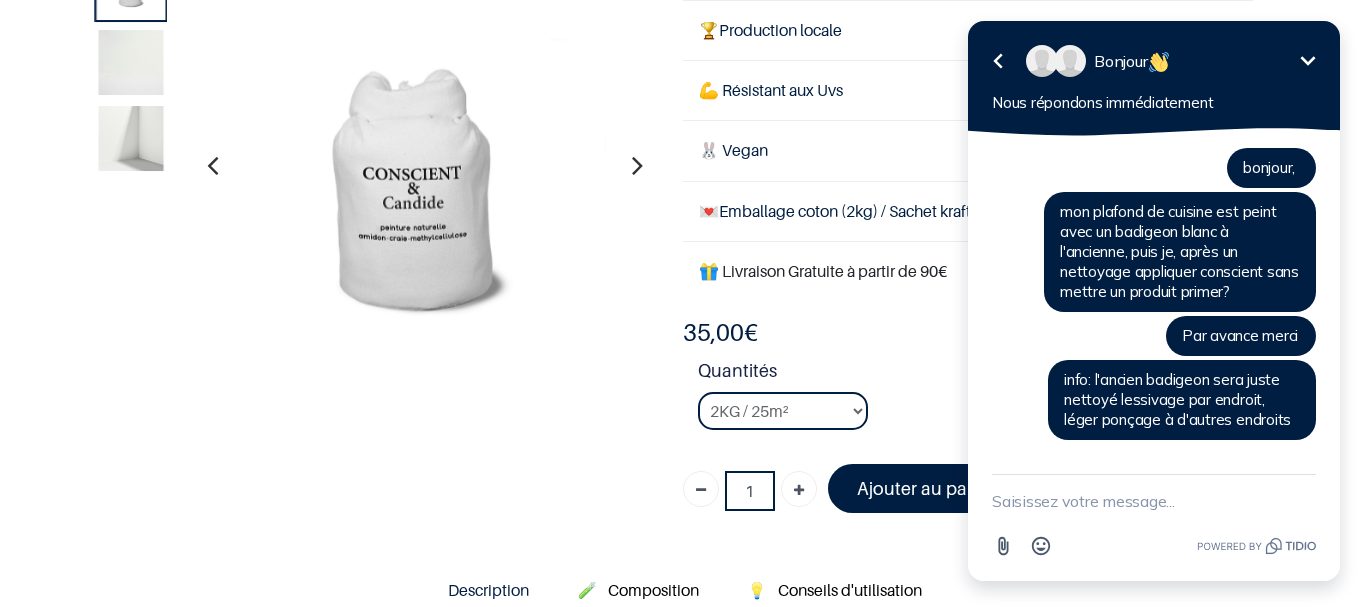 scroll, scrollTop: 300, scrollLeft: 0, axis: vertical 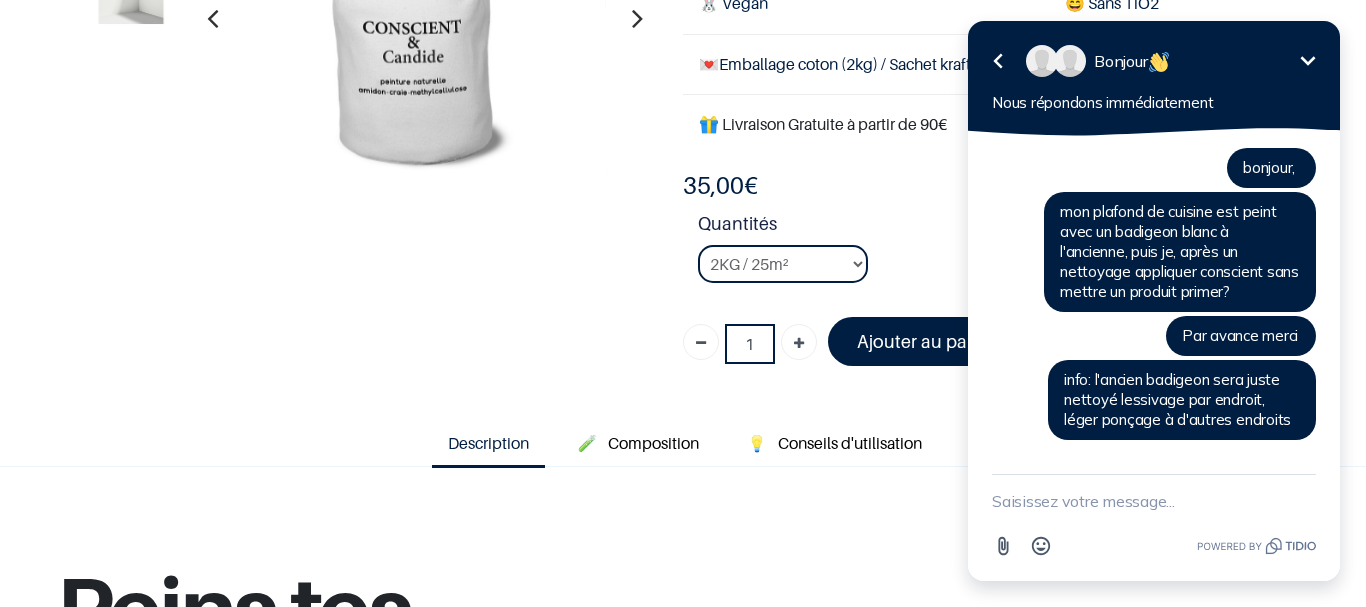 click 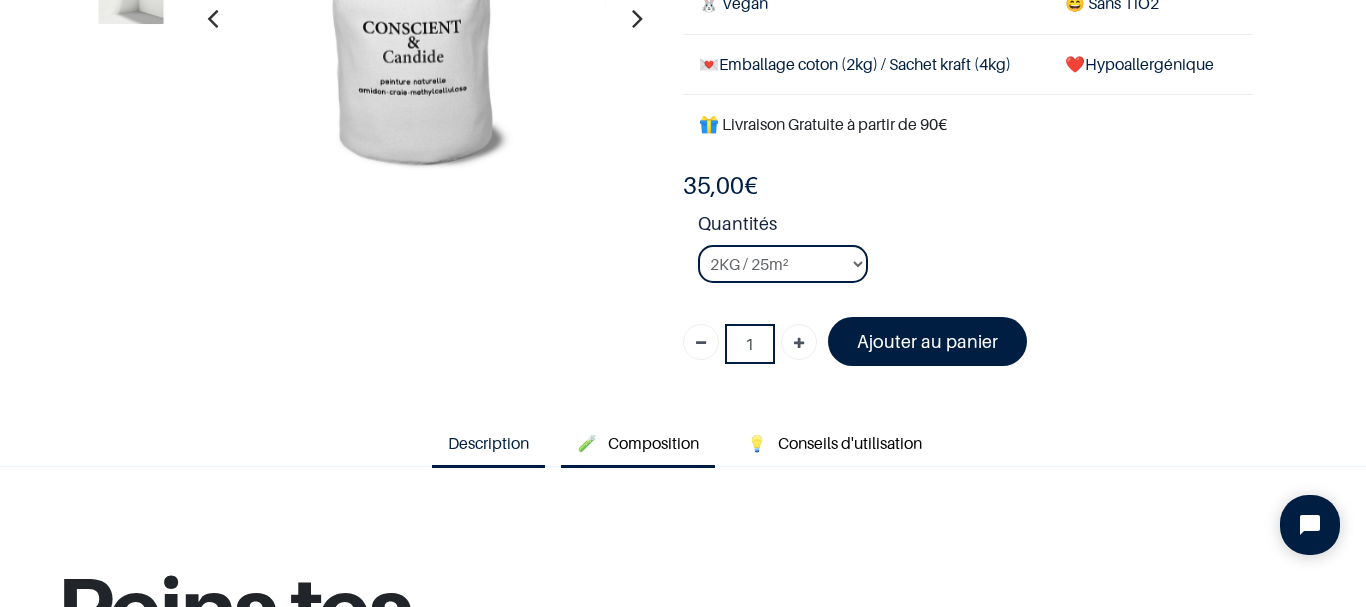 click on "🧪
Composition" at bounding box center (638, 445) 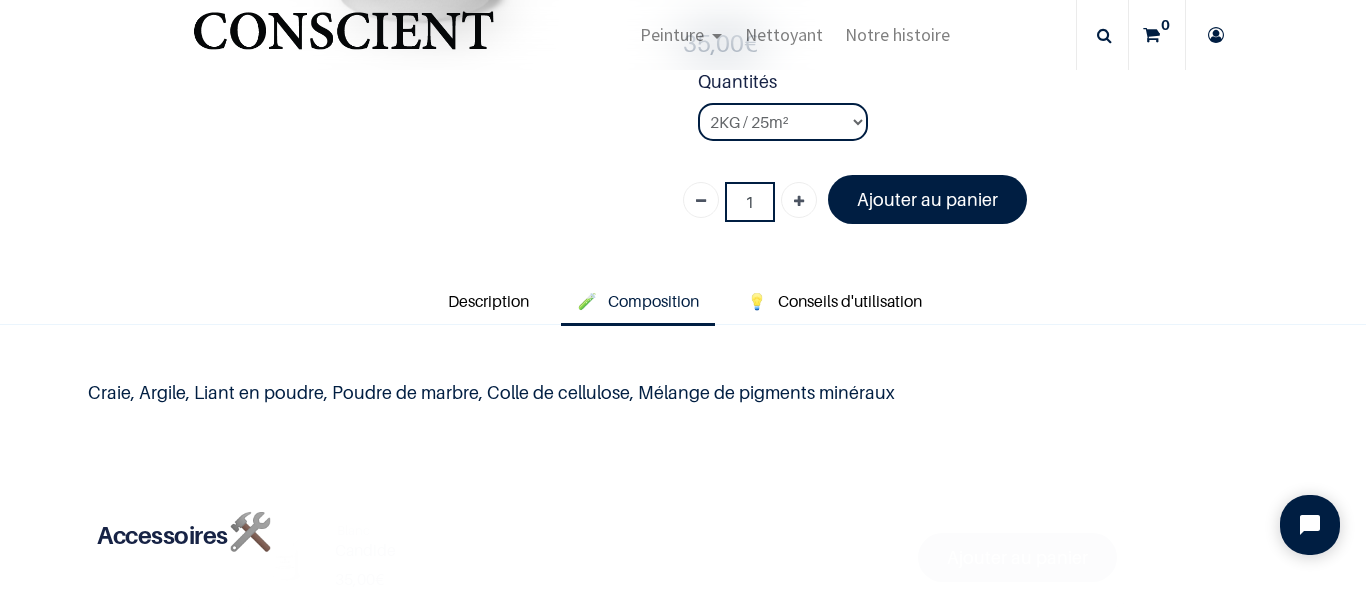 scroll, scrollTop: 600, scrollLeft: 0, axis: vertical 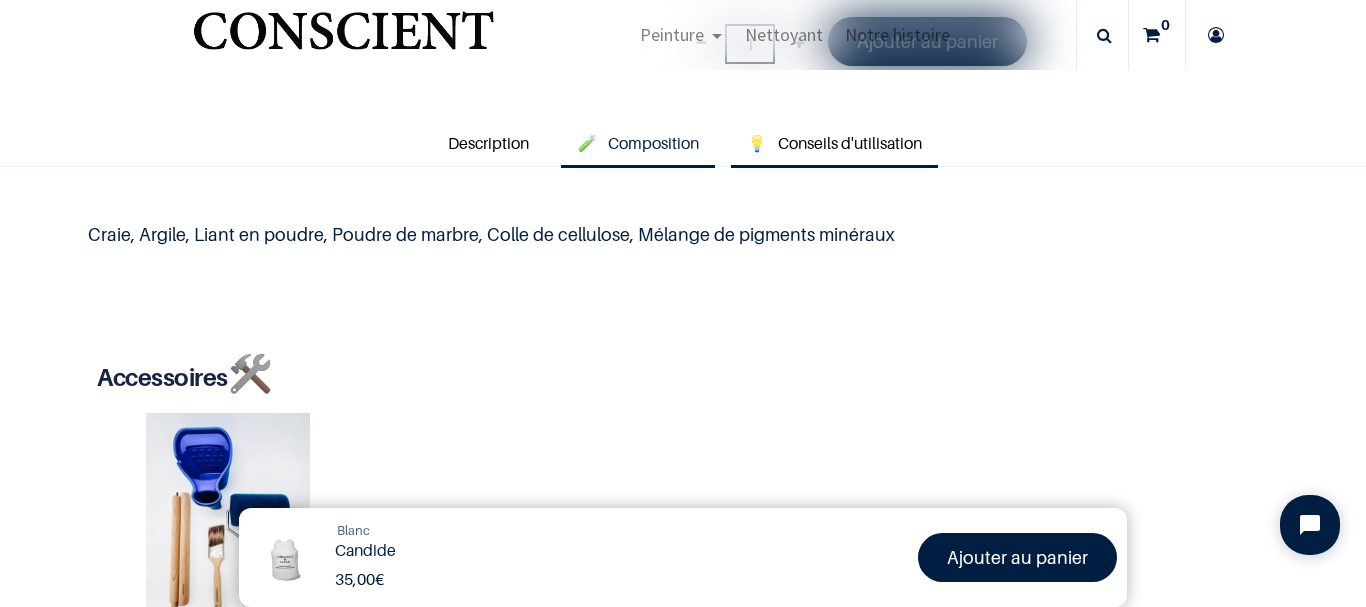 click on "💡
Conseils d'utilisation" at bounding box center (834, 145) 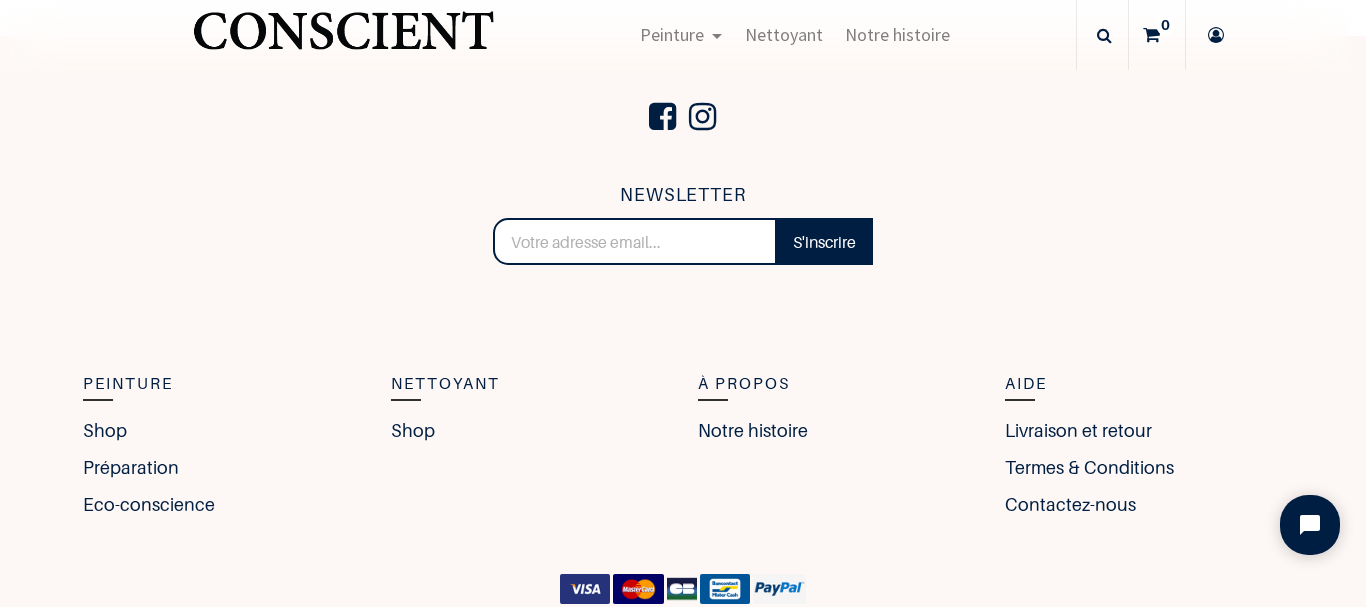 scroll, scrollTop: 4252, scrollLeft: 0, axis: vertical 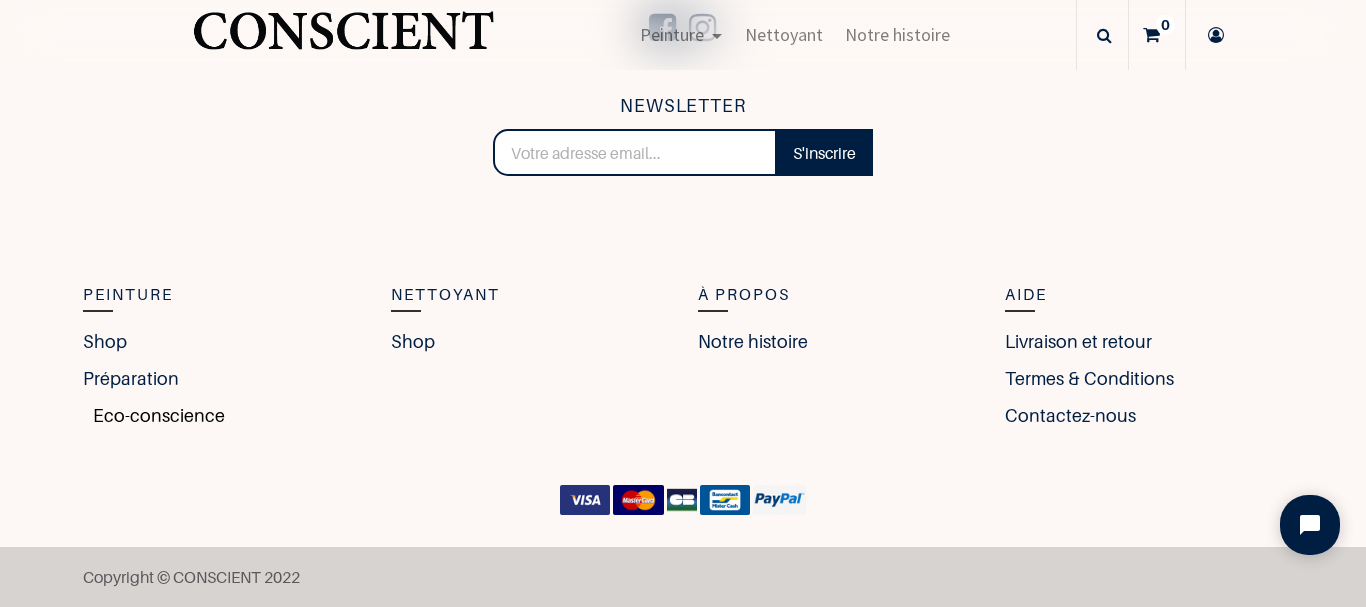 click on "Eco-conscience" at bounding box center [154, 415] 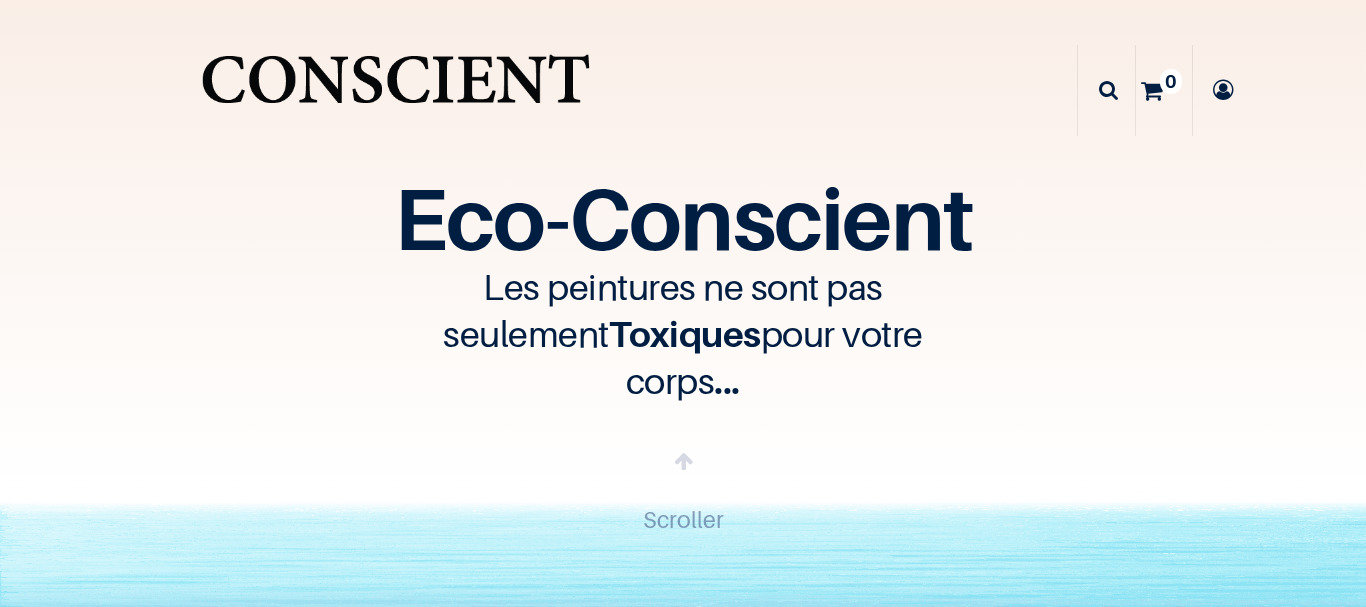 scroll, scrollTop: 0, scrollLeft: 0, axis: both 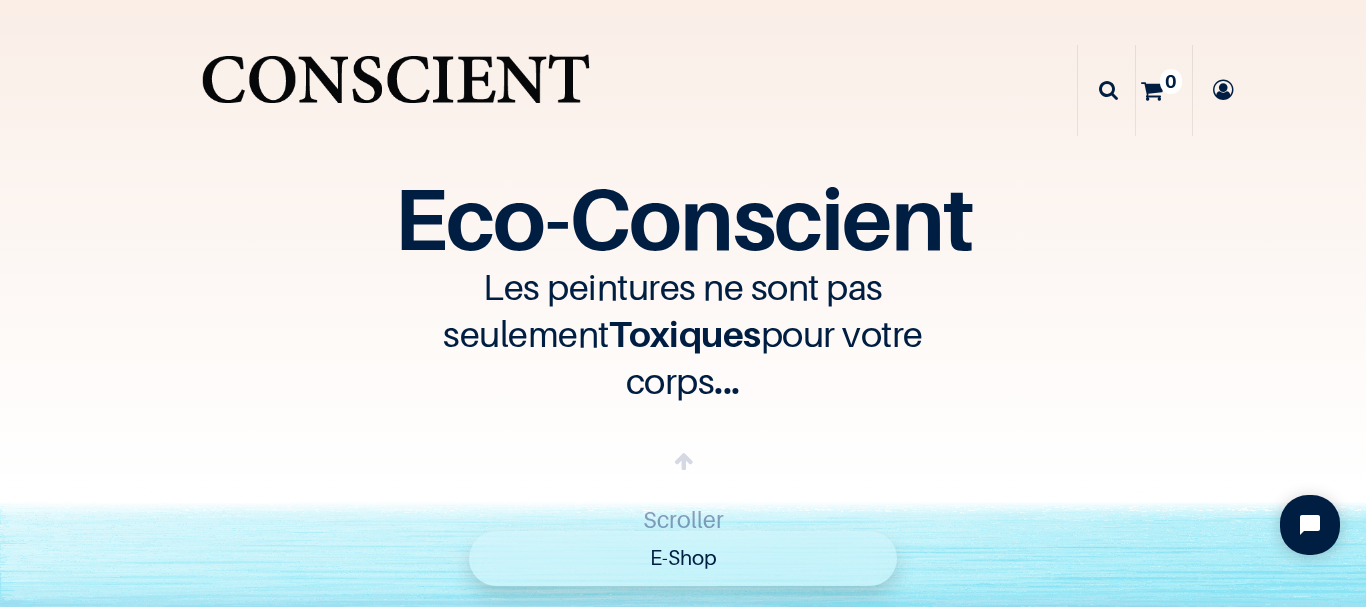 click at bounding box center [1108, 90] 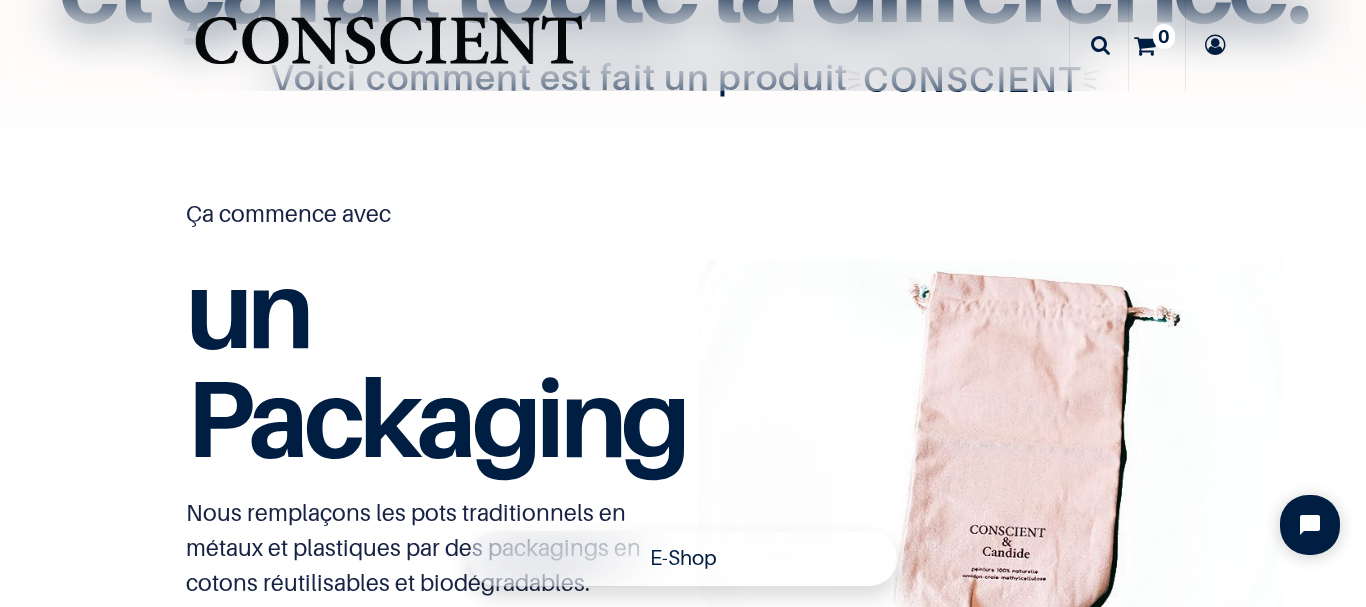 scroll, scrollTop: 3300, scrollLeft: 0, axis: vertical 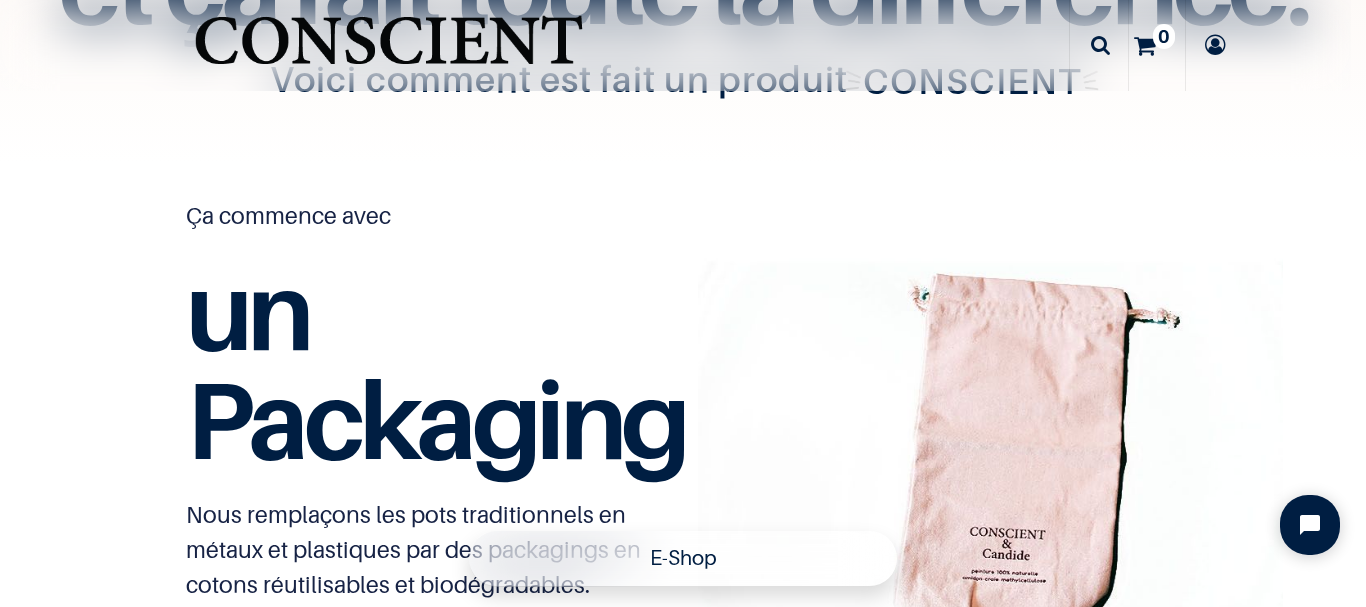 click at bounding box center (388, 51) 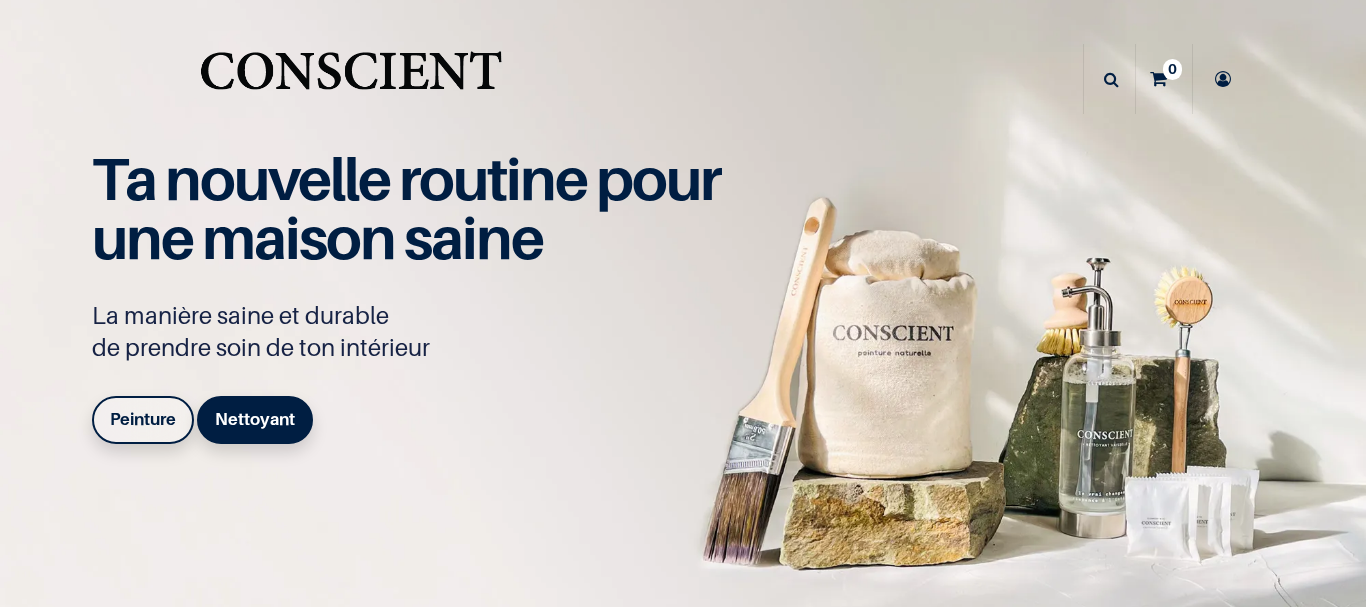 scroll, scrollTop: 0, scrollLeft: 0, axis: both 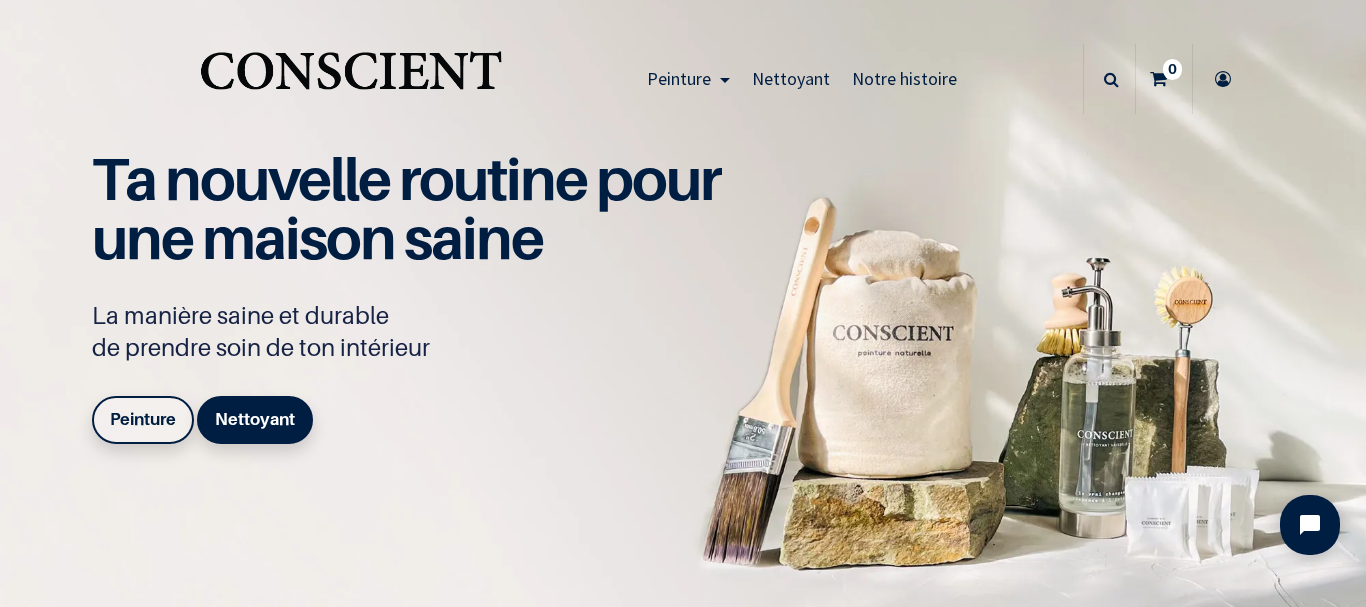 click on "Peinture" at bounding box center [143, 419] 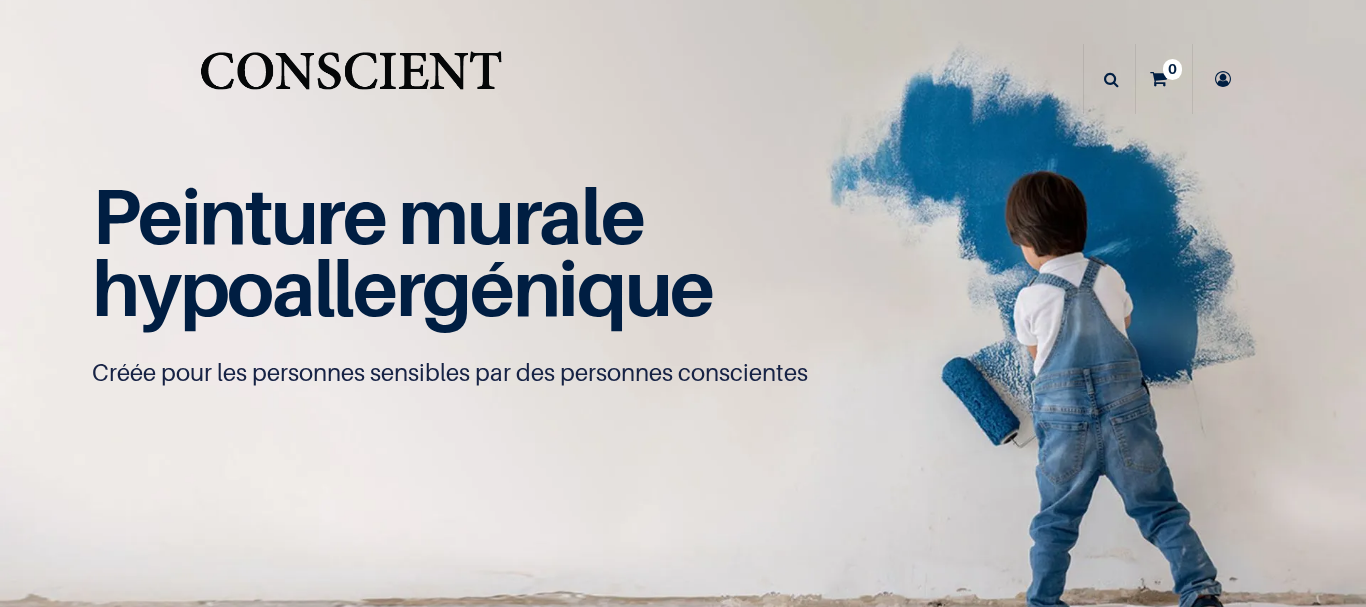 scroll, scrollTop: 0, scrollLeft: 0, axis: both 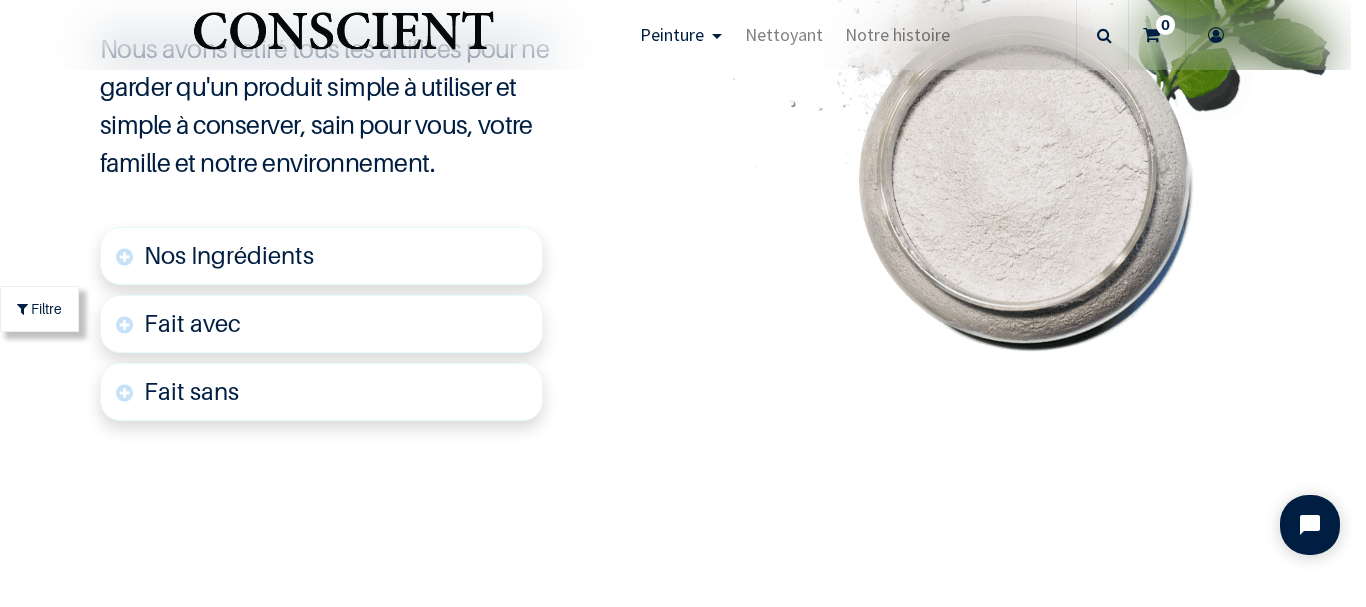 click on "Nos Ingrédients" at bounding box center [229, 255] 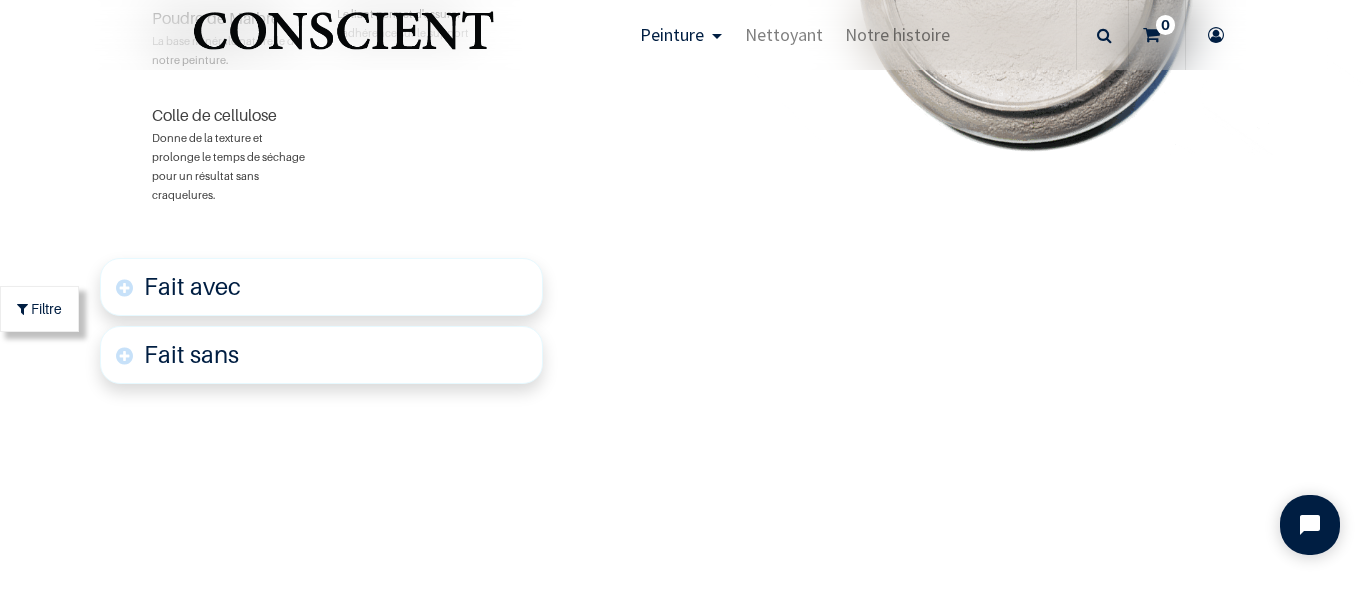 click on "Fait avec" at bounding box center (321, 287) 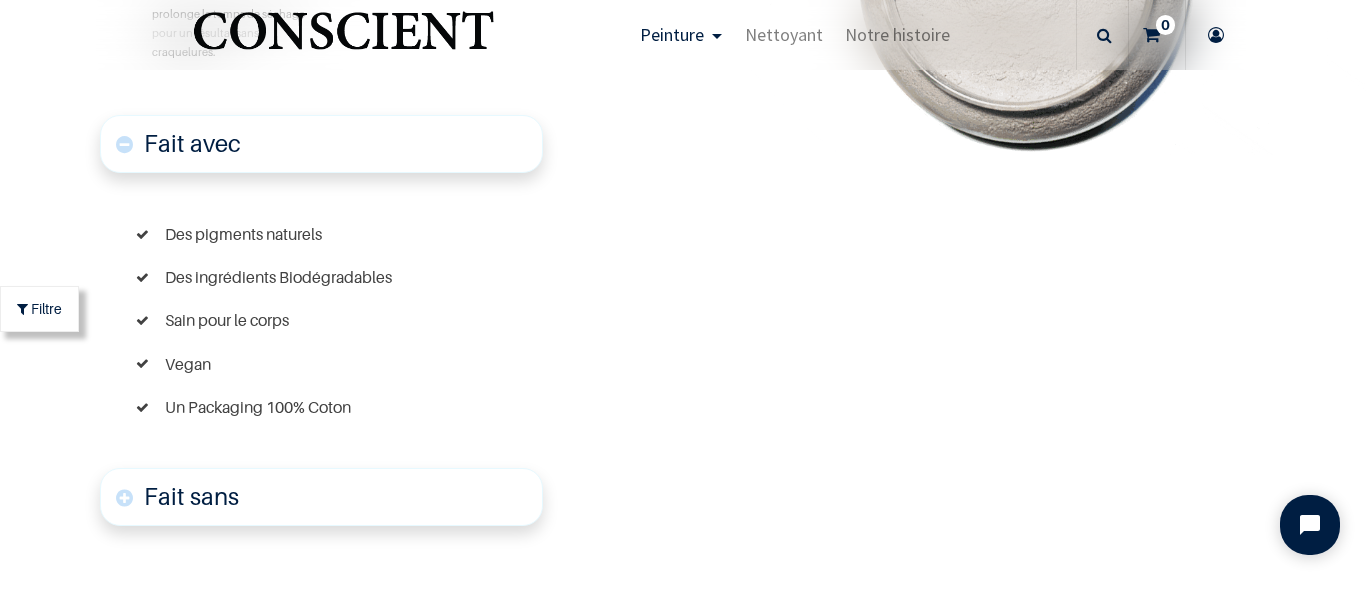 scroll, scrollTop: 5606, scrollLeft: 0, axis: vertical 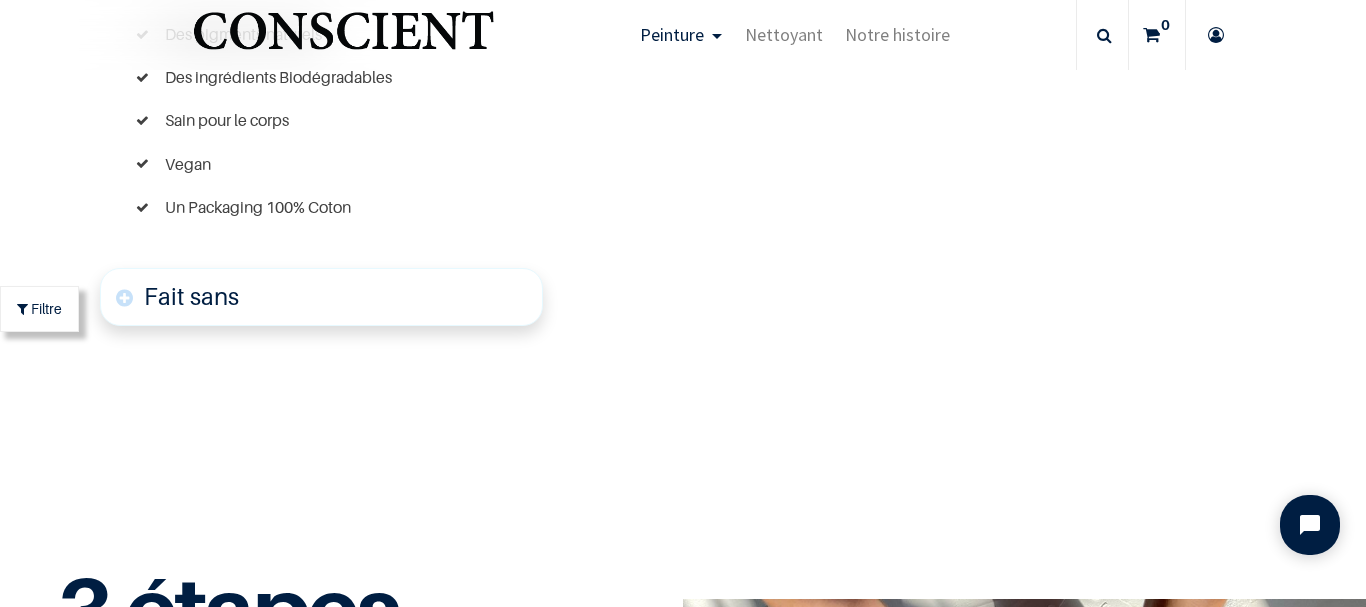 click on "Fait sans" at bounding box center [191, 296] 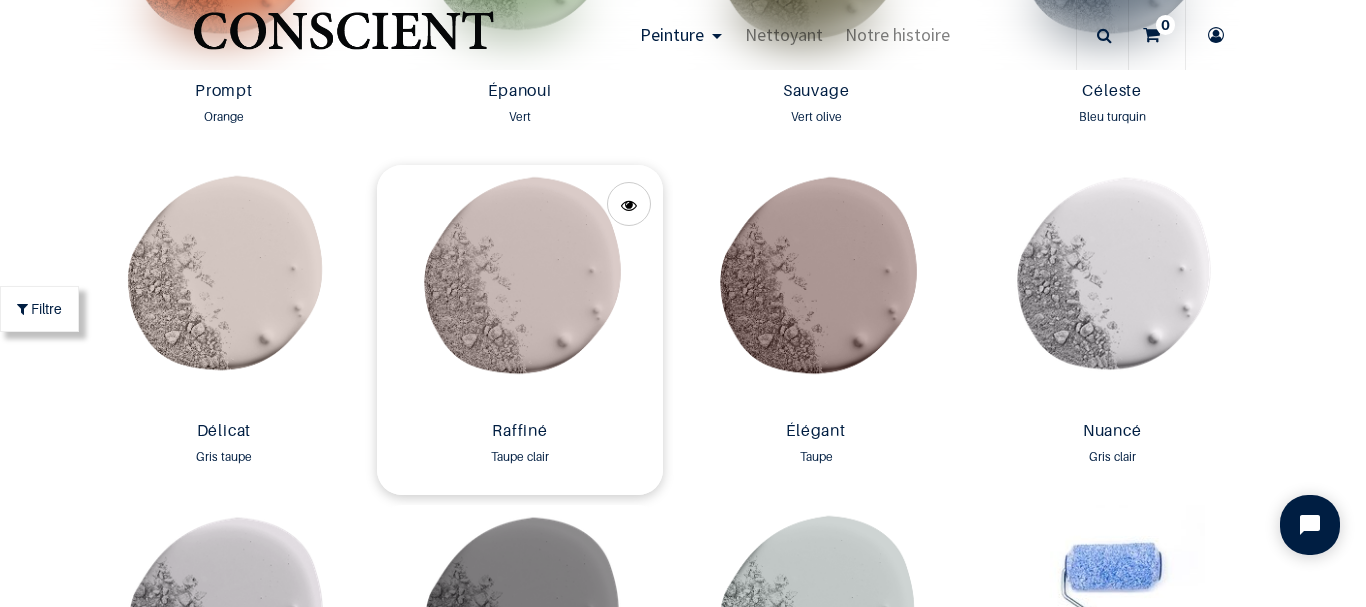 scroll, scrollTop: 2406, scrollLeft: 0, axis: vertical 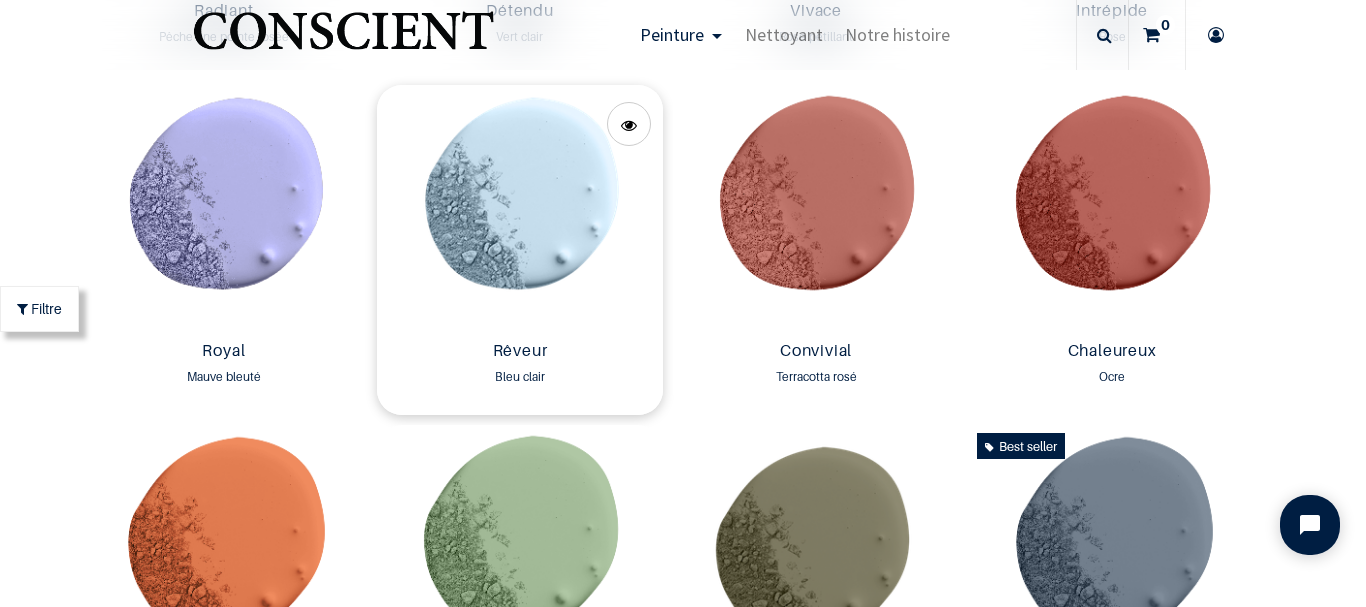 click at bounding box center [520, 209] 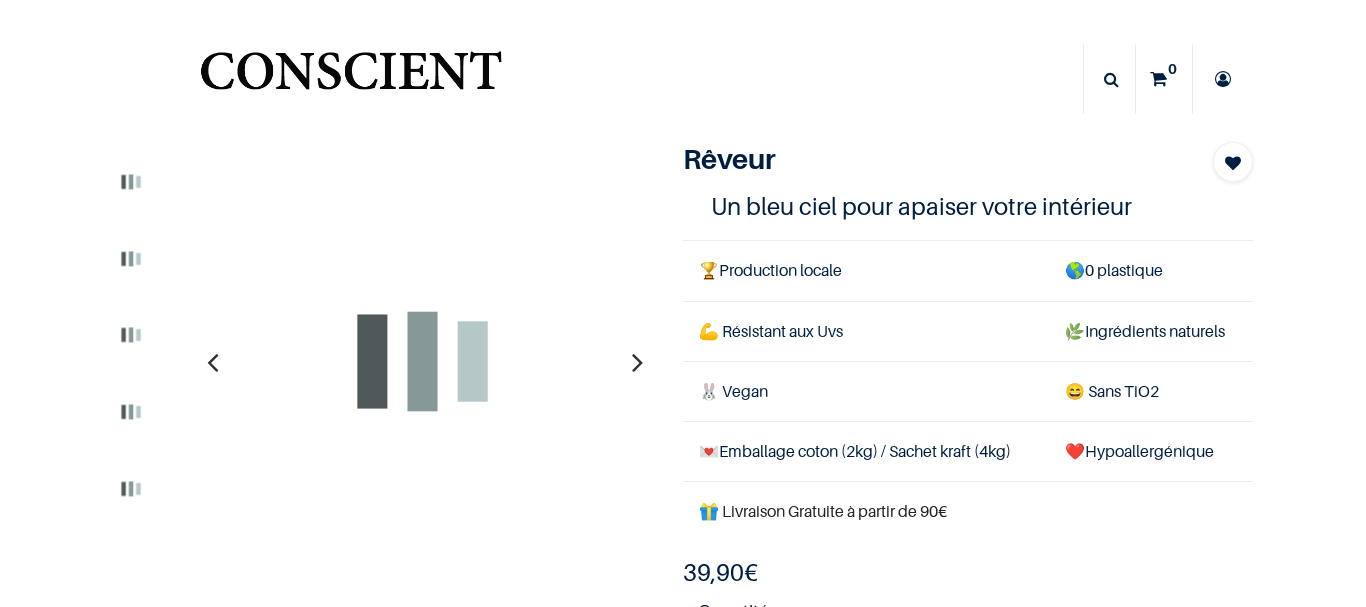 scroll, scrollTop: 0, scrollLeft: 0, axis: both 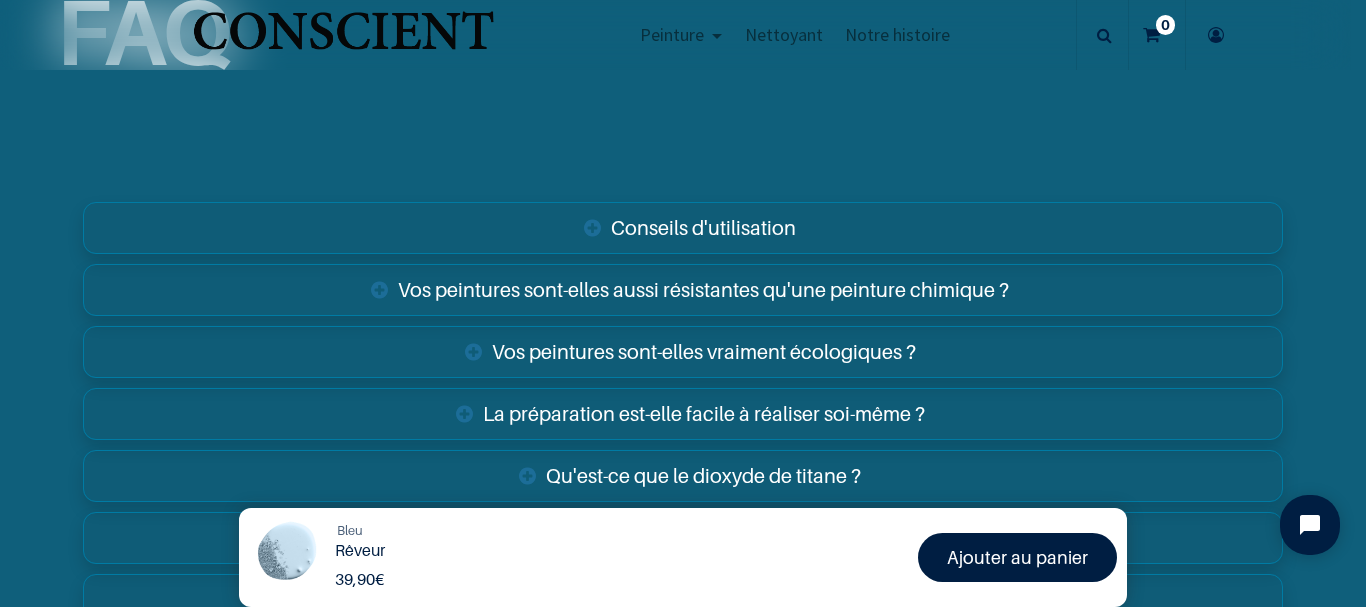 click on "Vos peintures sont-elles aussi résistantes qu'une peinture chimique ?" at bounding box center (682, 290) 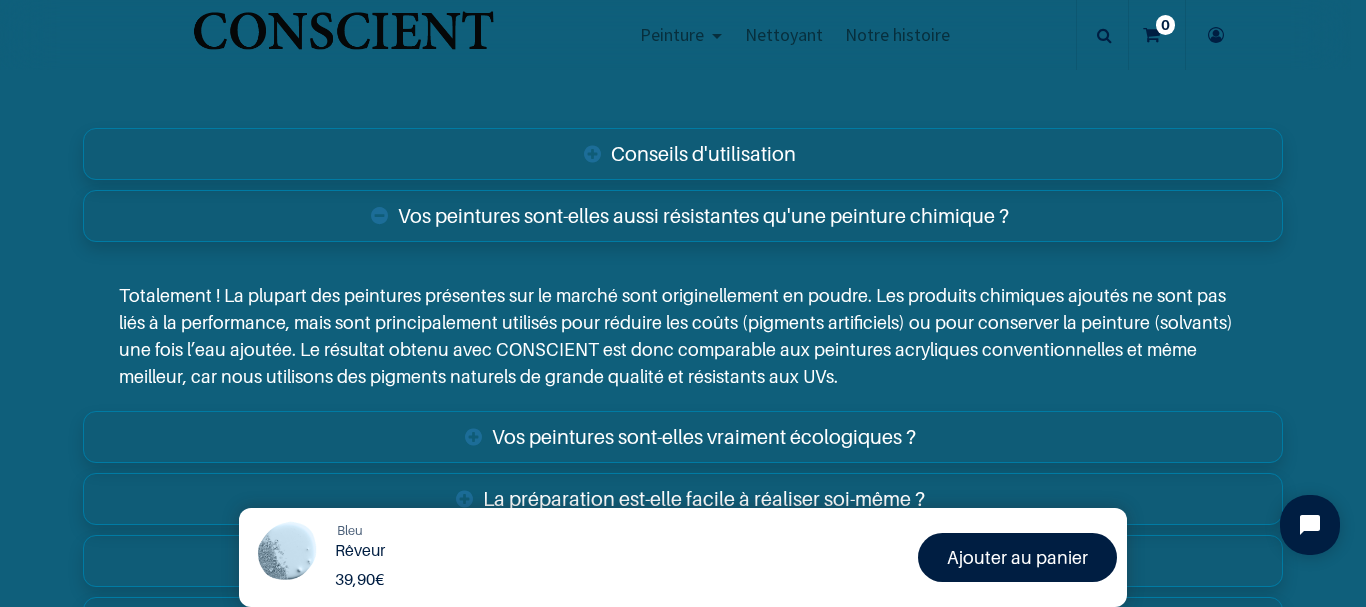 scroll, scrollTop: 3100, scrollLeft: 0, axis: vertical 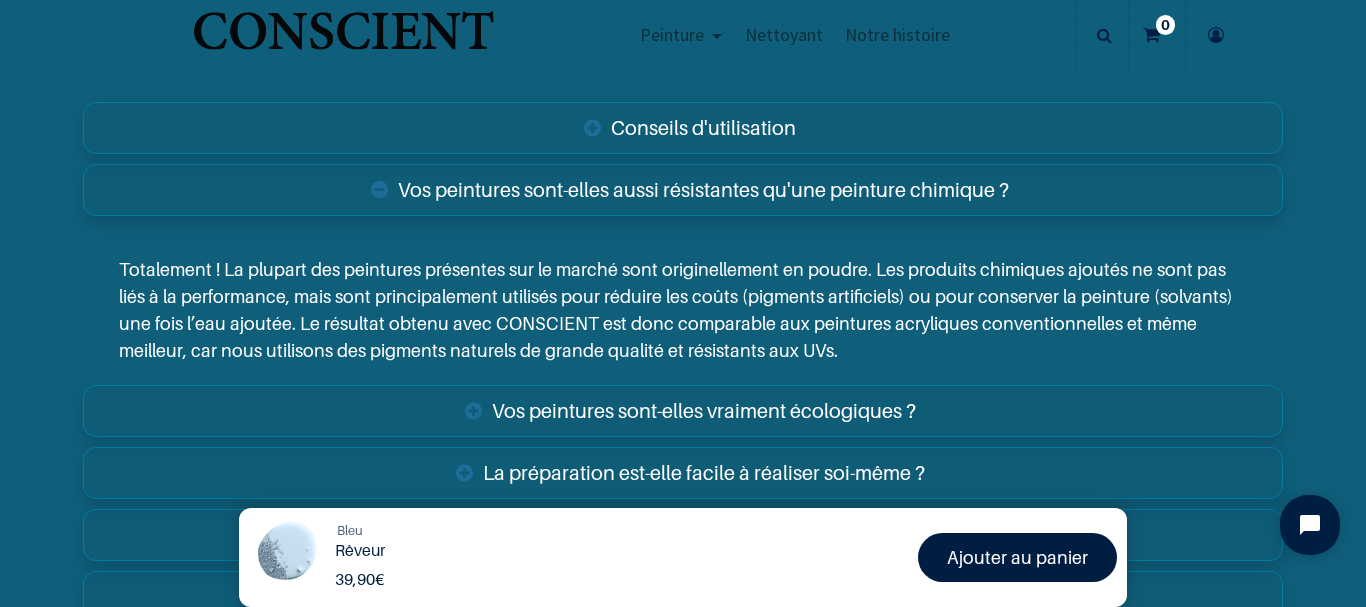 click on "Vos peintures sont-elles vraiment écologiques ?" at bounding box center (682, 411) 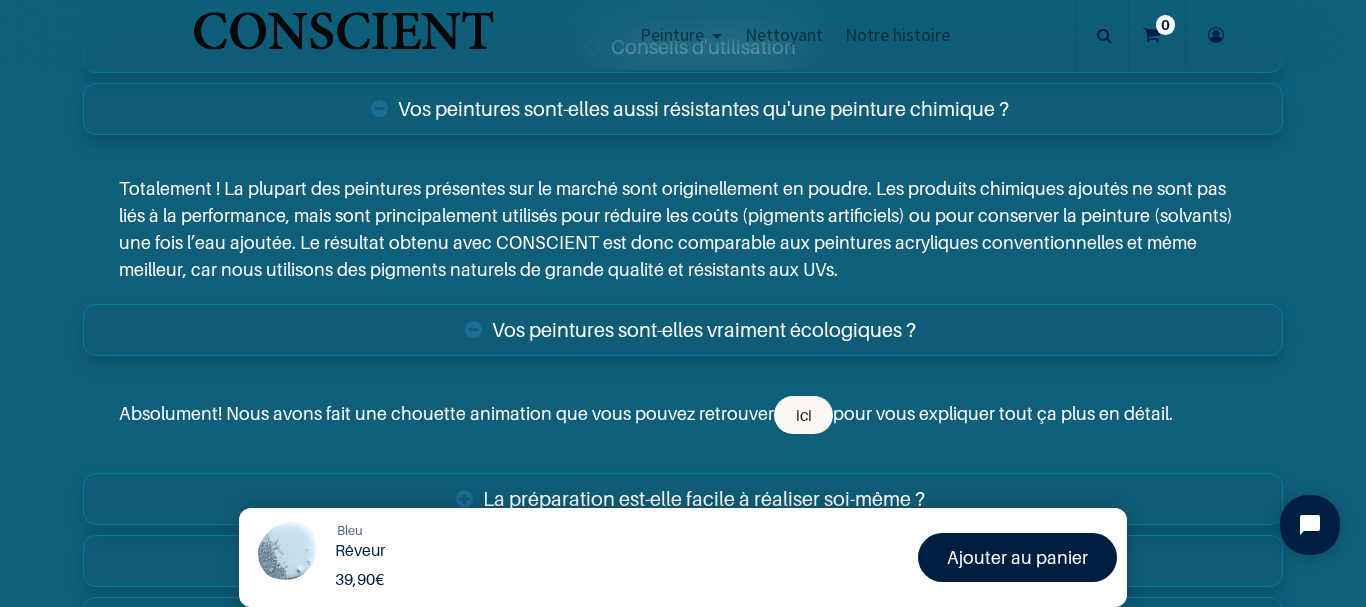 scroll, scrollTop: 3300, scrollLeft: 0, axis: vertical 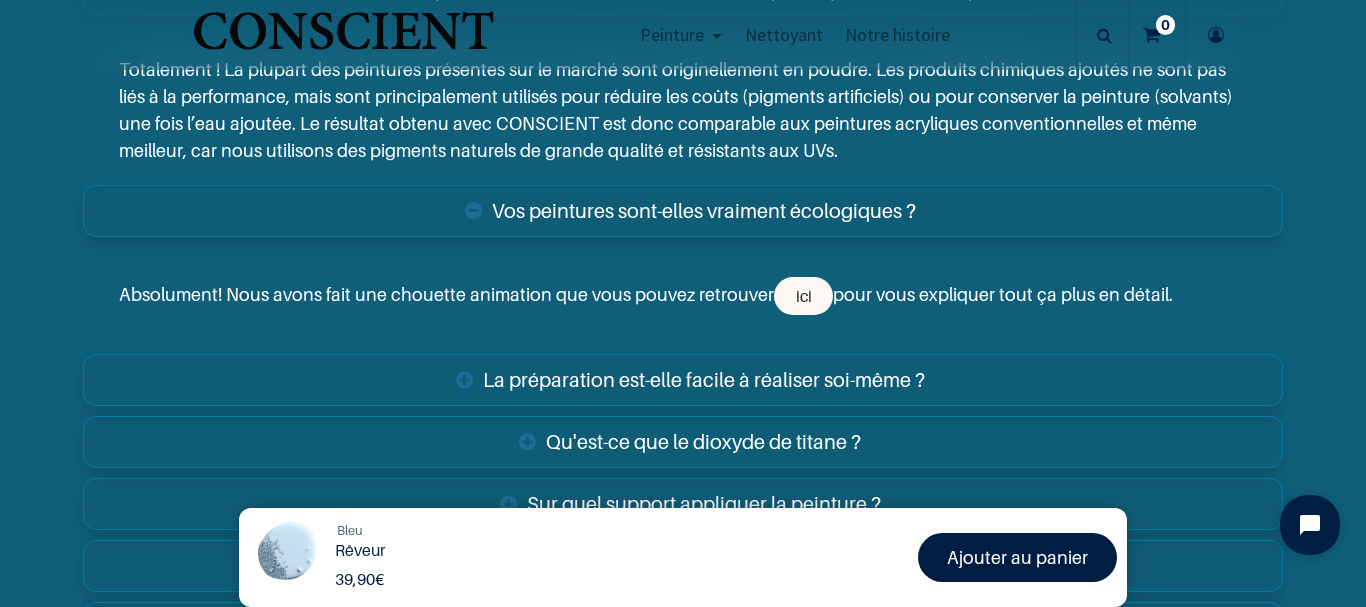 click on "La préparation est-elle facile à réaliser soi-même ?" at bounding box center [682, 380] 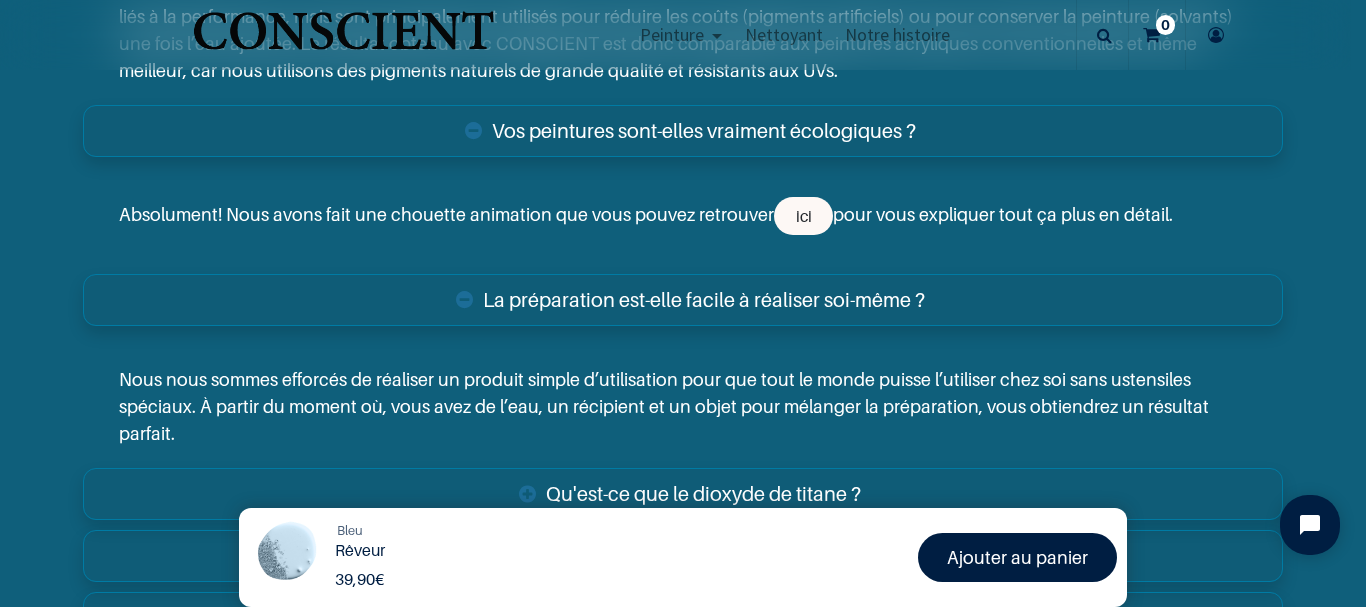scroll, scrollTop: 3500, scrollLeft: 0, axis: vertical 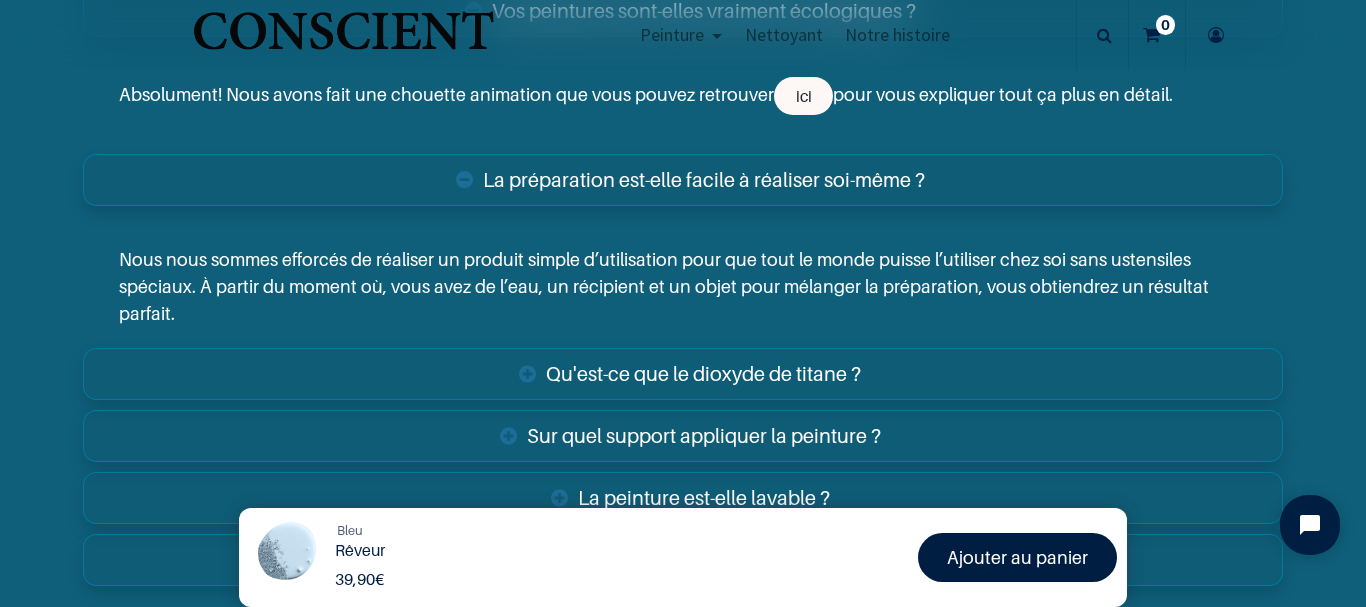 click on "Qu'est-ce que le dioxyde de titane ?" at bounding box center (682, 374) 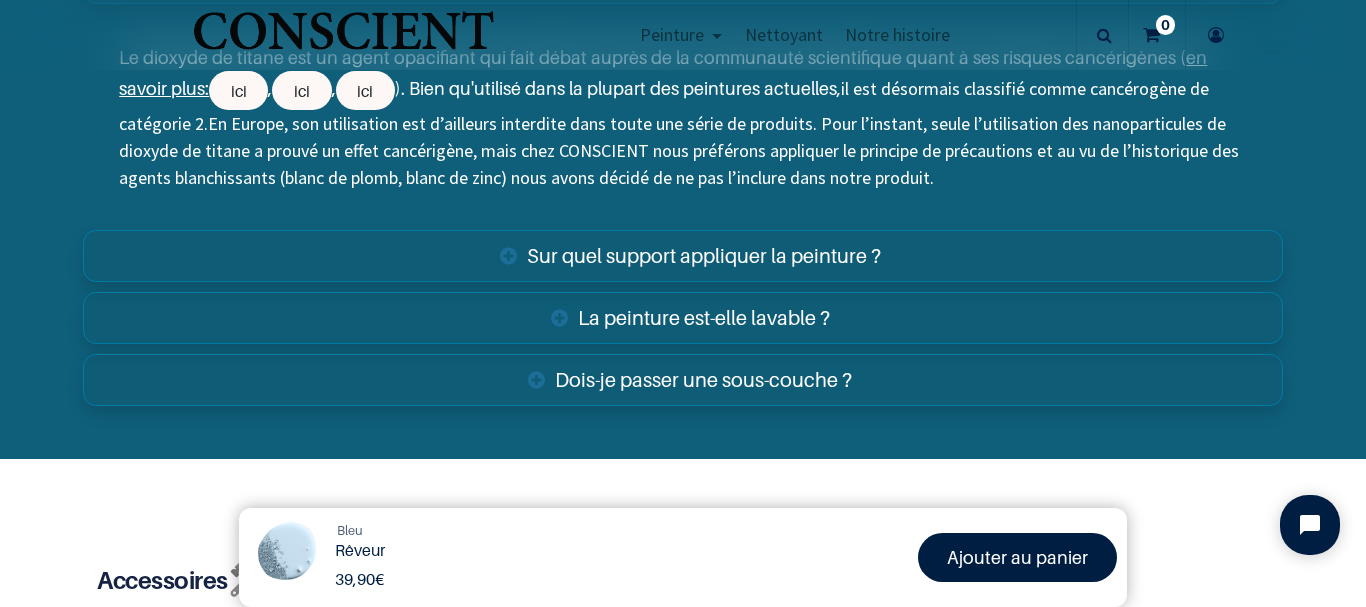 scroll, scrollTop: 3900, scrollLeft: 0, axis: vertical 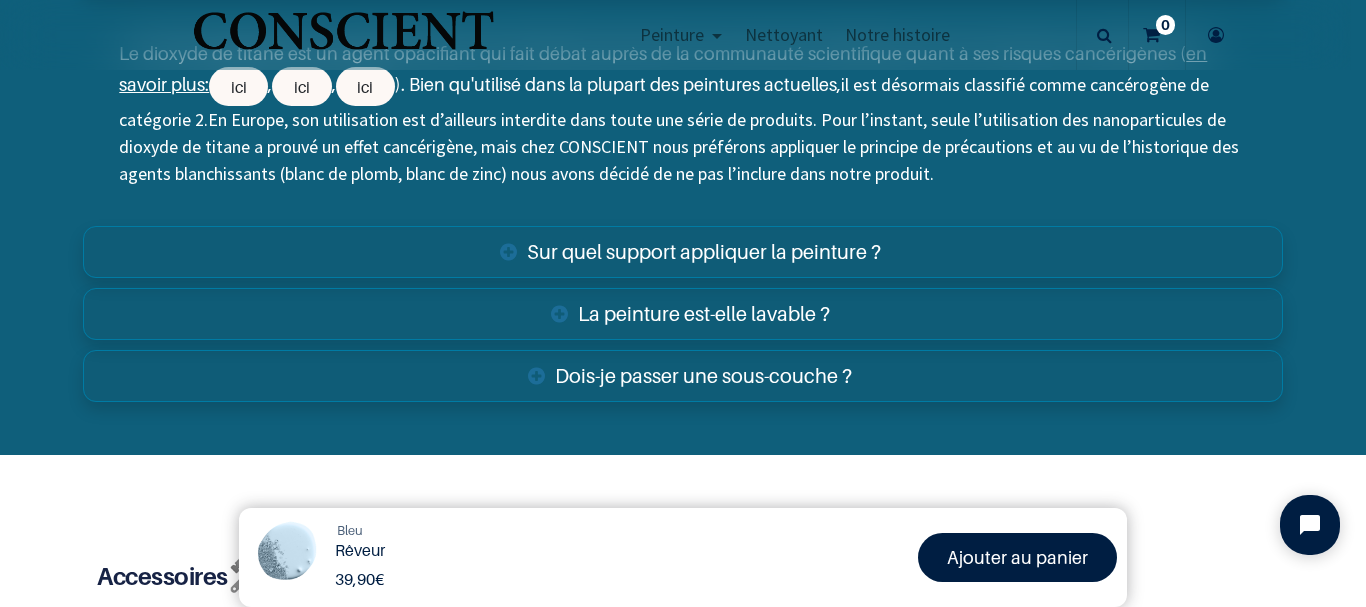 click on "Sur quel support appliquer la peinture ?" at bounding box center (682, 252) 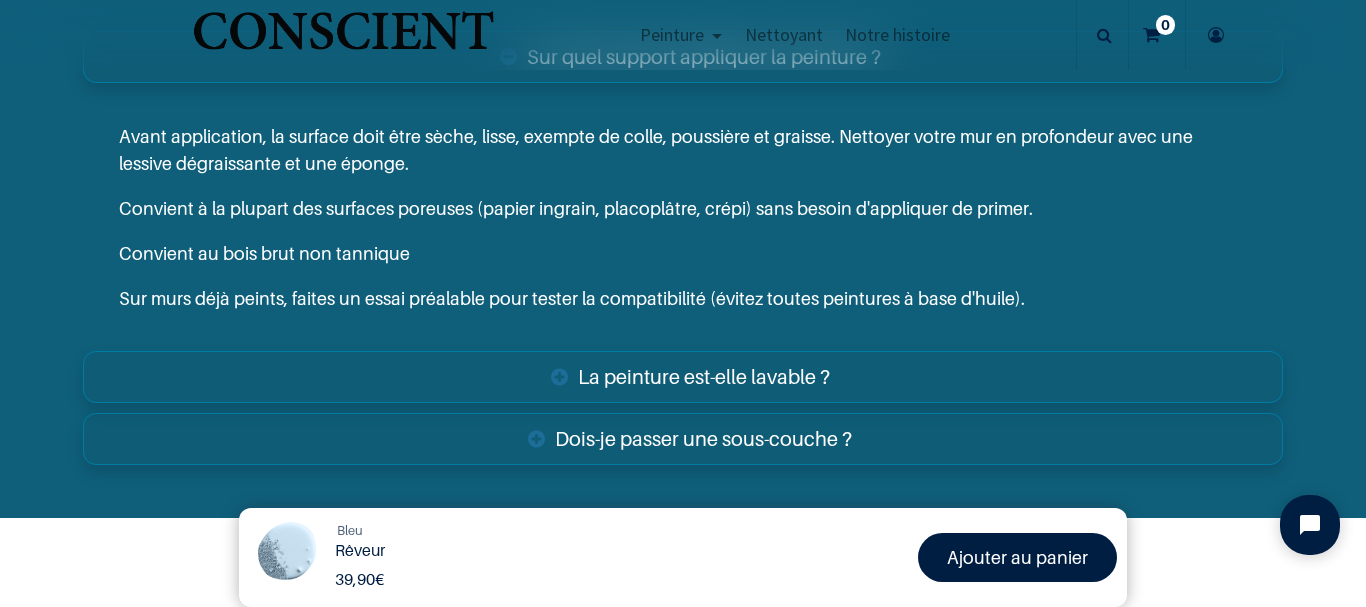 scroll, scrollTop: 4100, scrollLeft: 0, axis: vertical 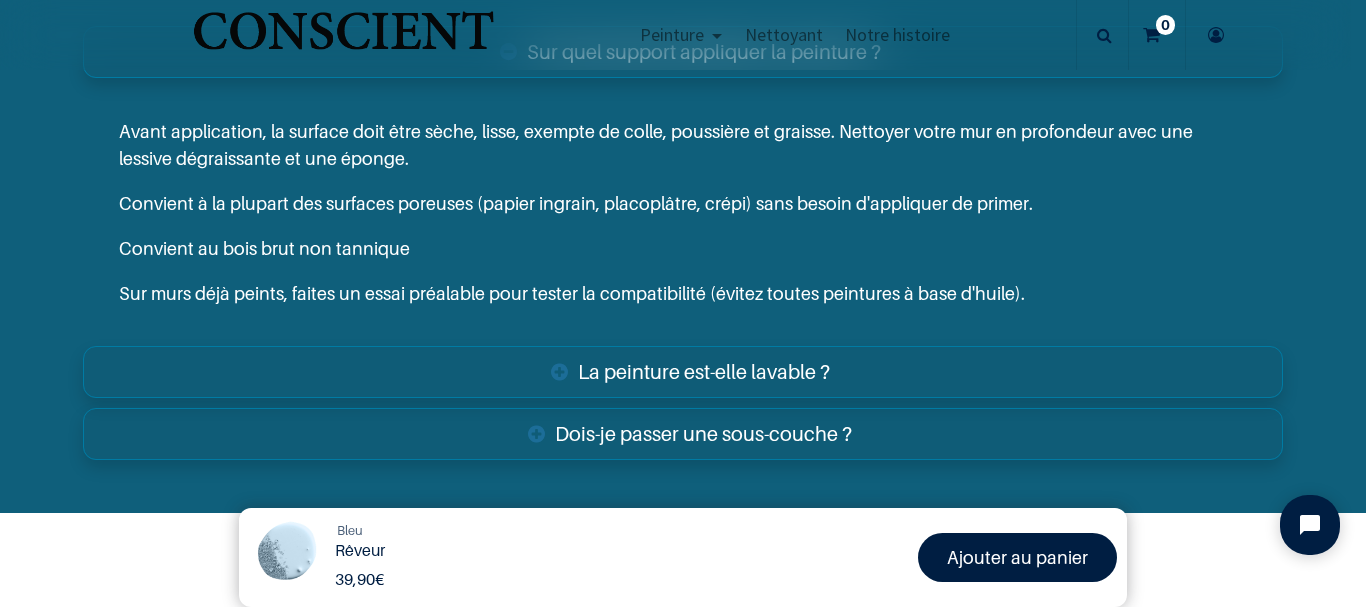 click on "La peinture est-elle lavable ?" at bounding box center [682, 372] 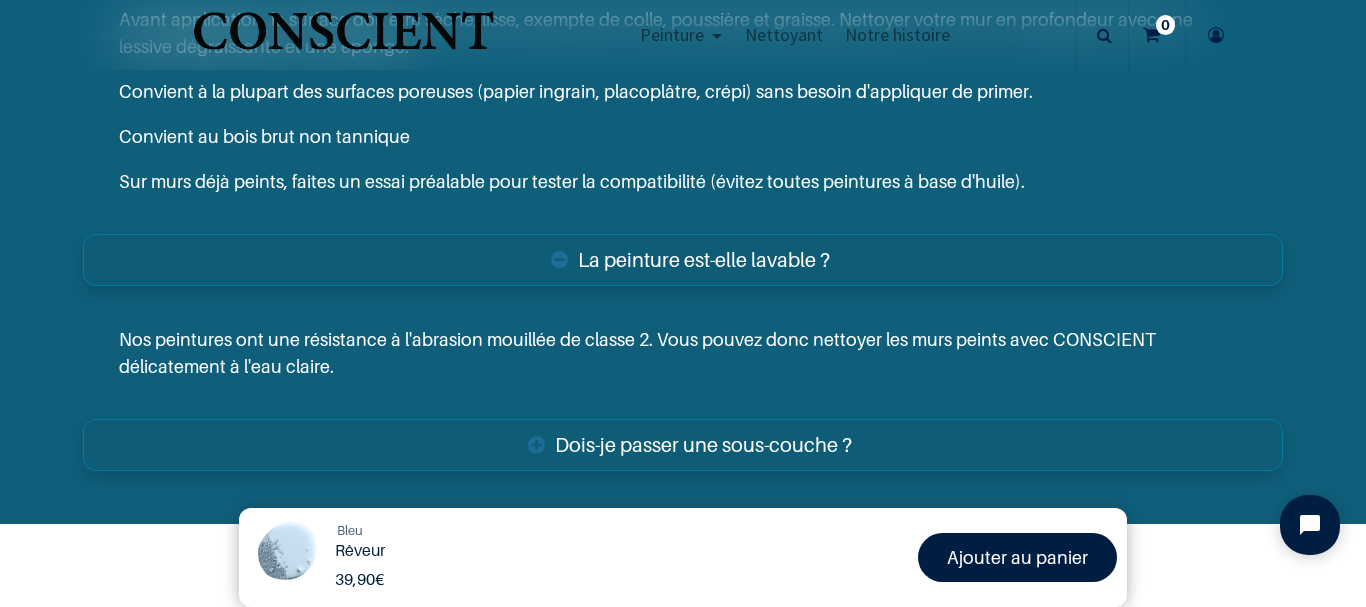 scroll, scrollTop: 4300, scrollLeft: 0, axis: vertical 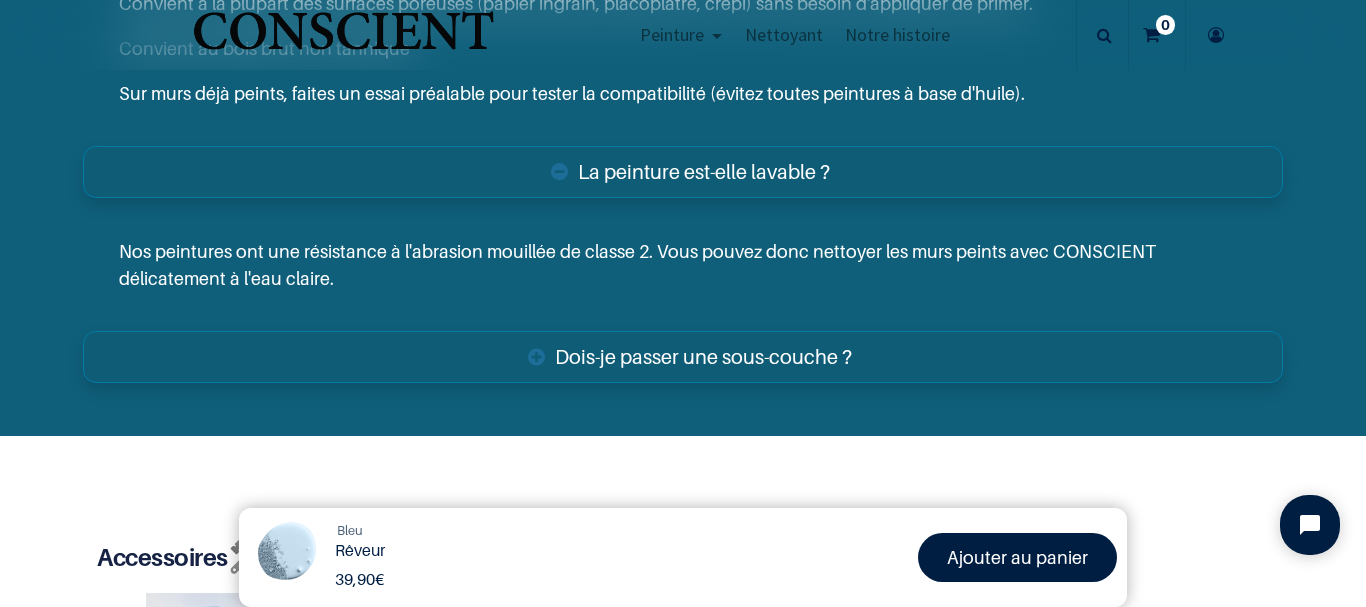 click on "Dois-je passer une sous-couche ?" at bounding box center (682, 357) 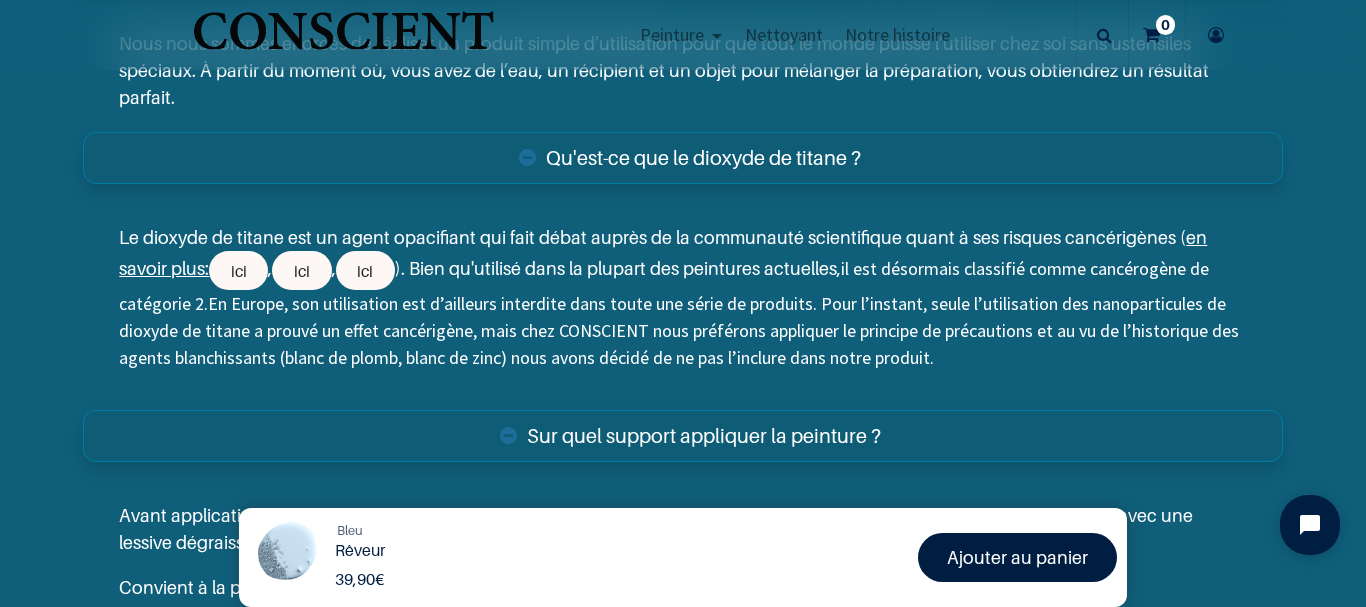 scroll, scrollTop: 3500, scrollLeft: 0, axis: vertical 